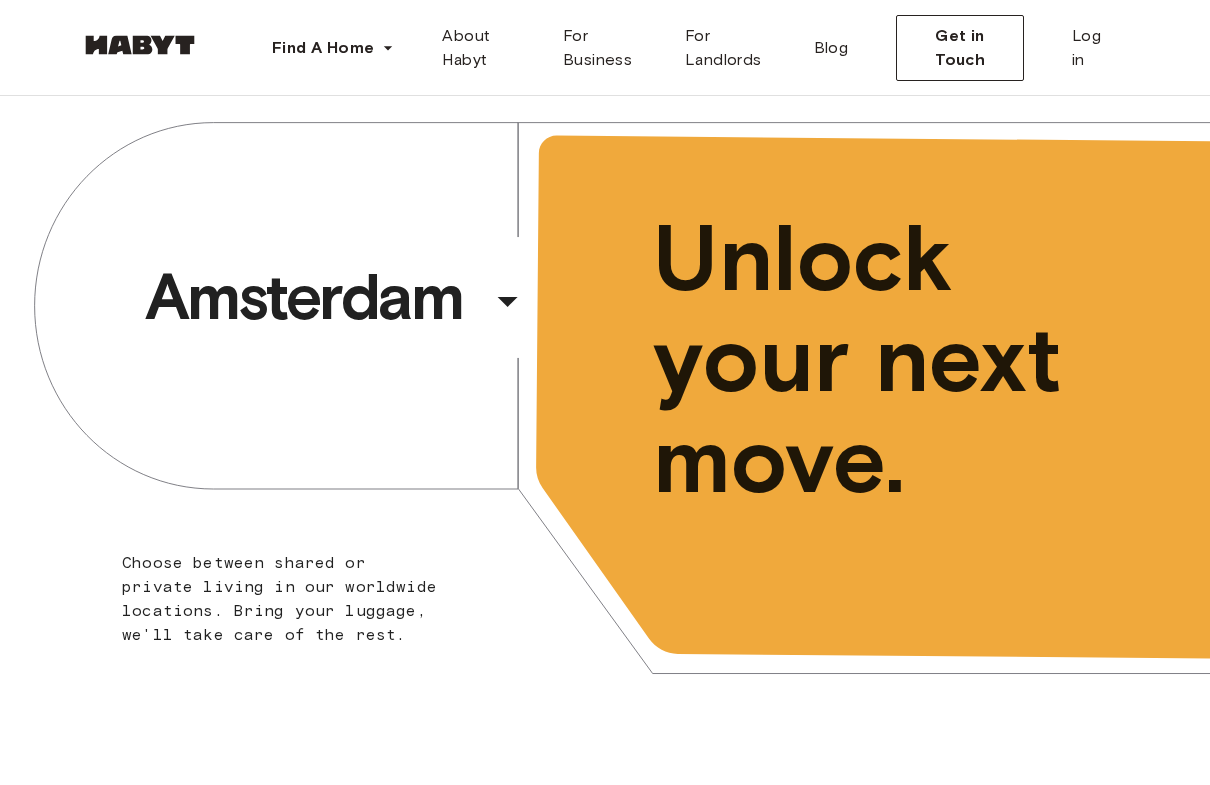 scroll, scrollTop: 0, scrollLeft: 0, axis: both 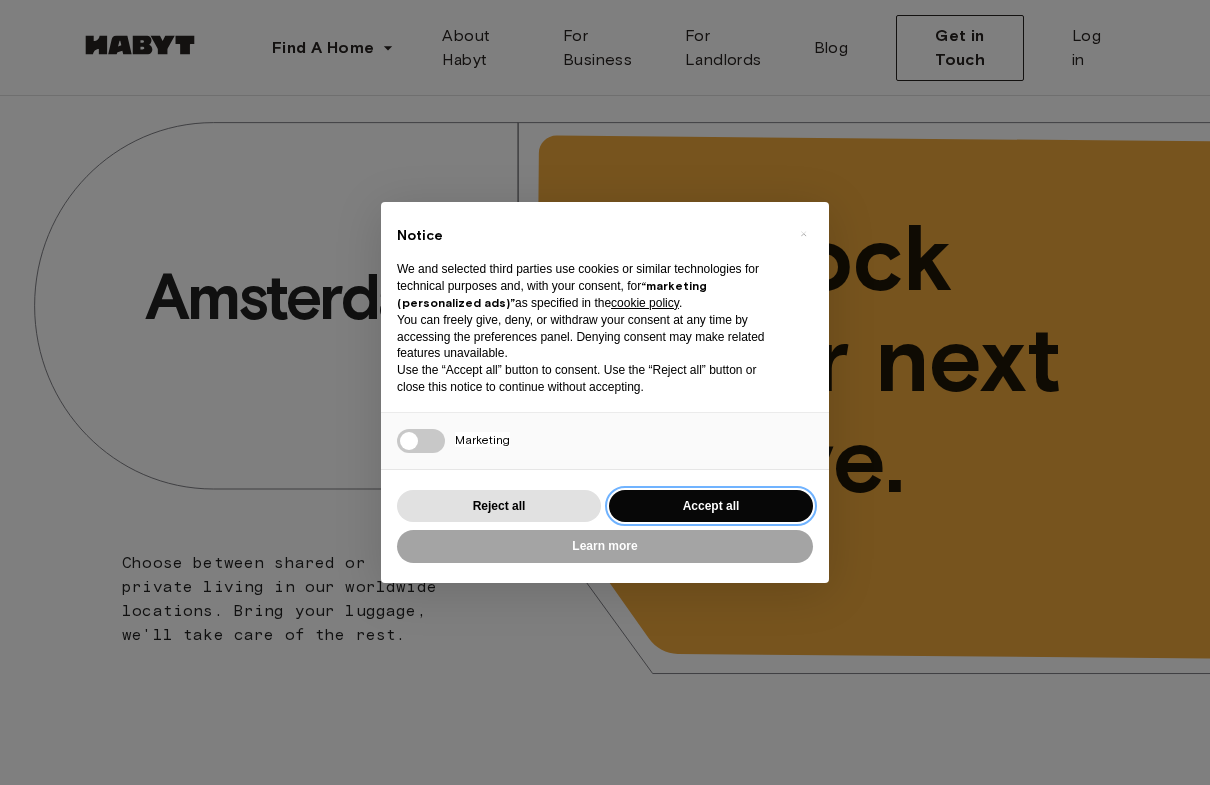 click on "Accept all" at bounding box center [711, 506] 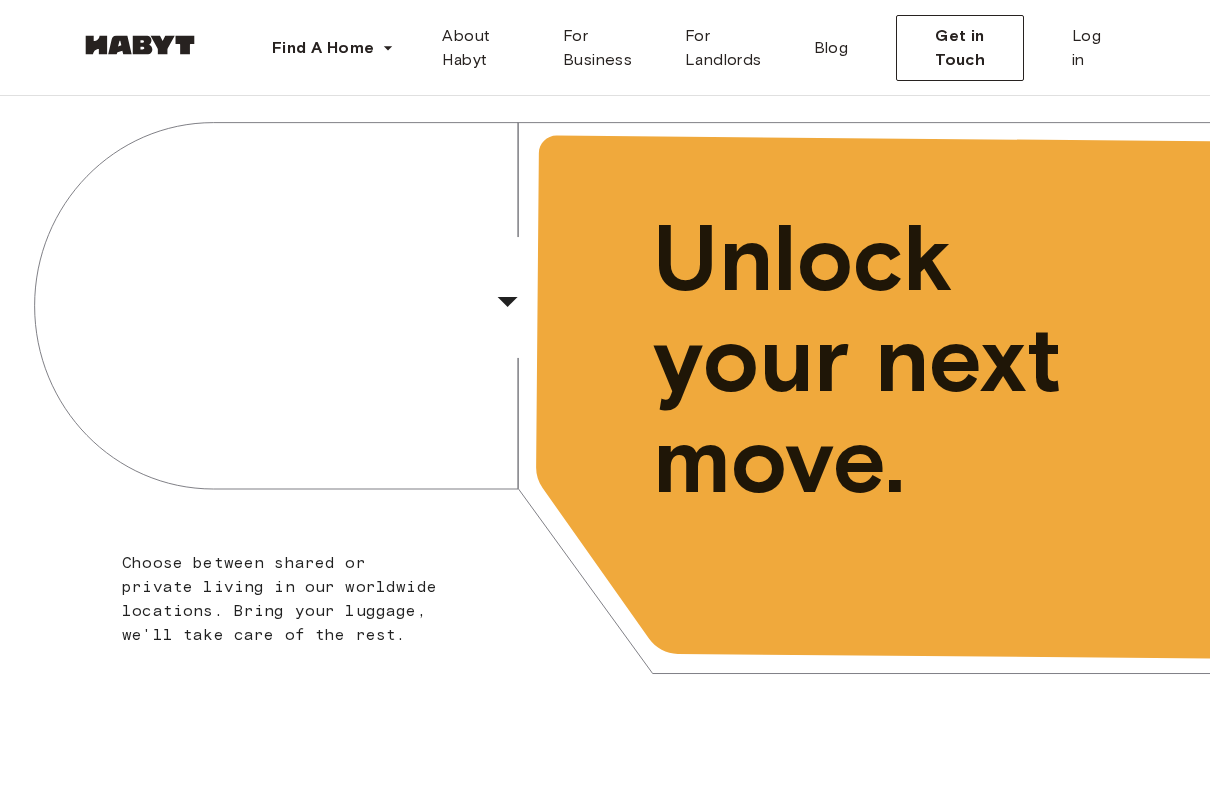scroll, scrollTop: 0, scrollLeft: 0, axis: both 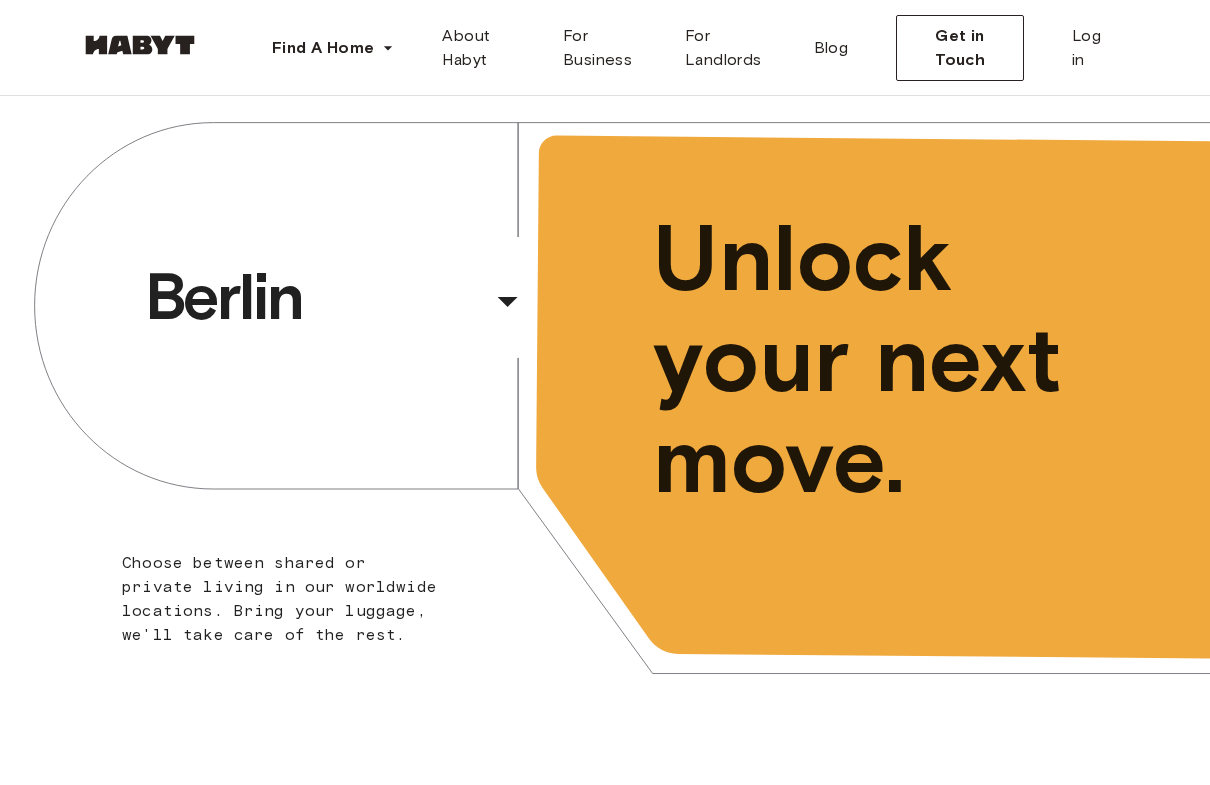 click on "Berlin" at bounding box center [314, 297] 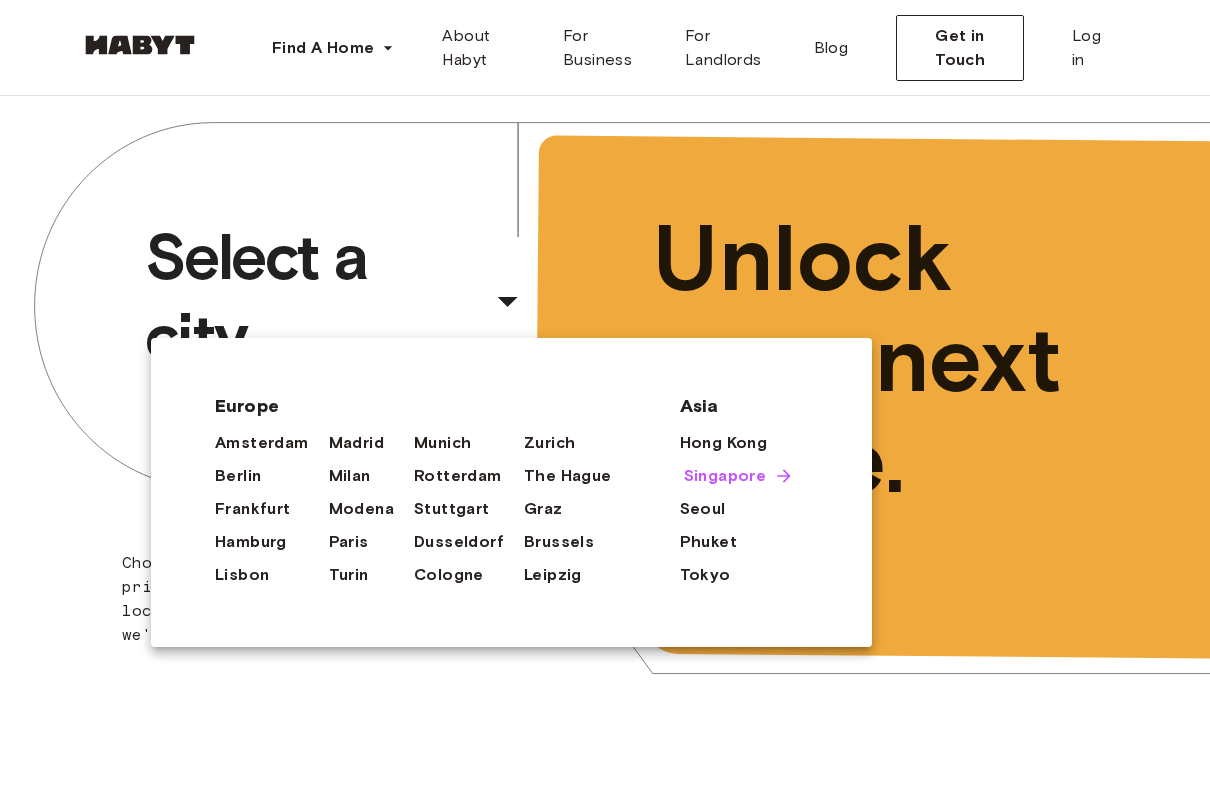 click on "Singapore" at bounding box center (725, 476) 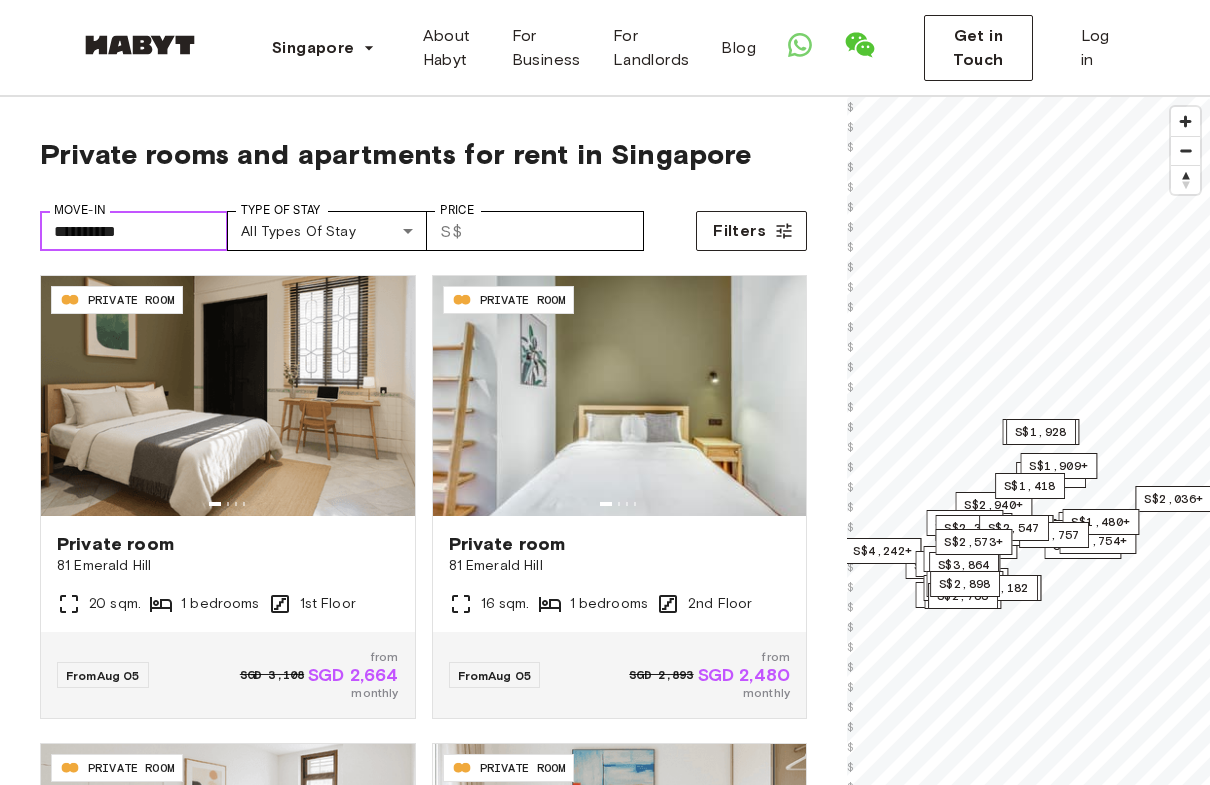 click on "**********" at bounding box center (134, 231) 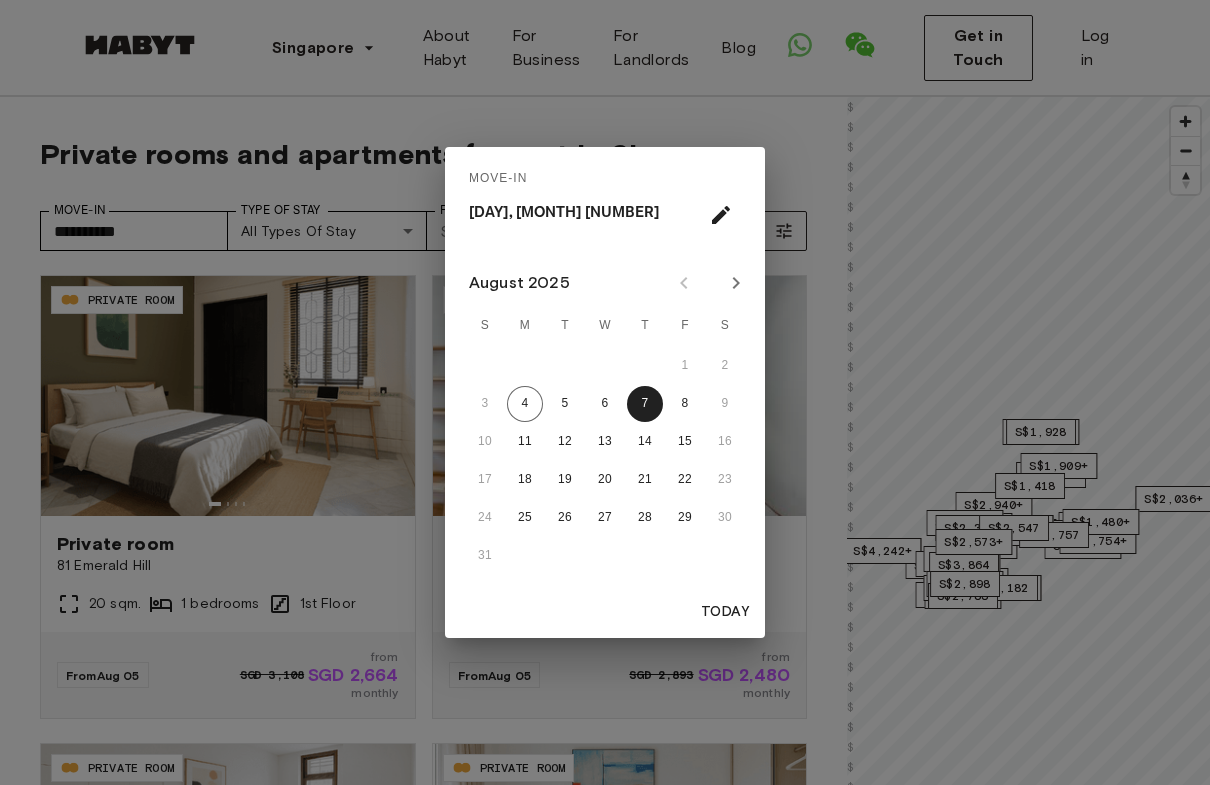 click 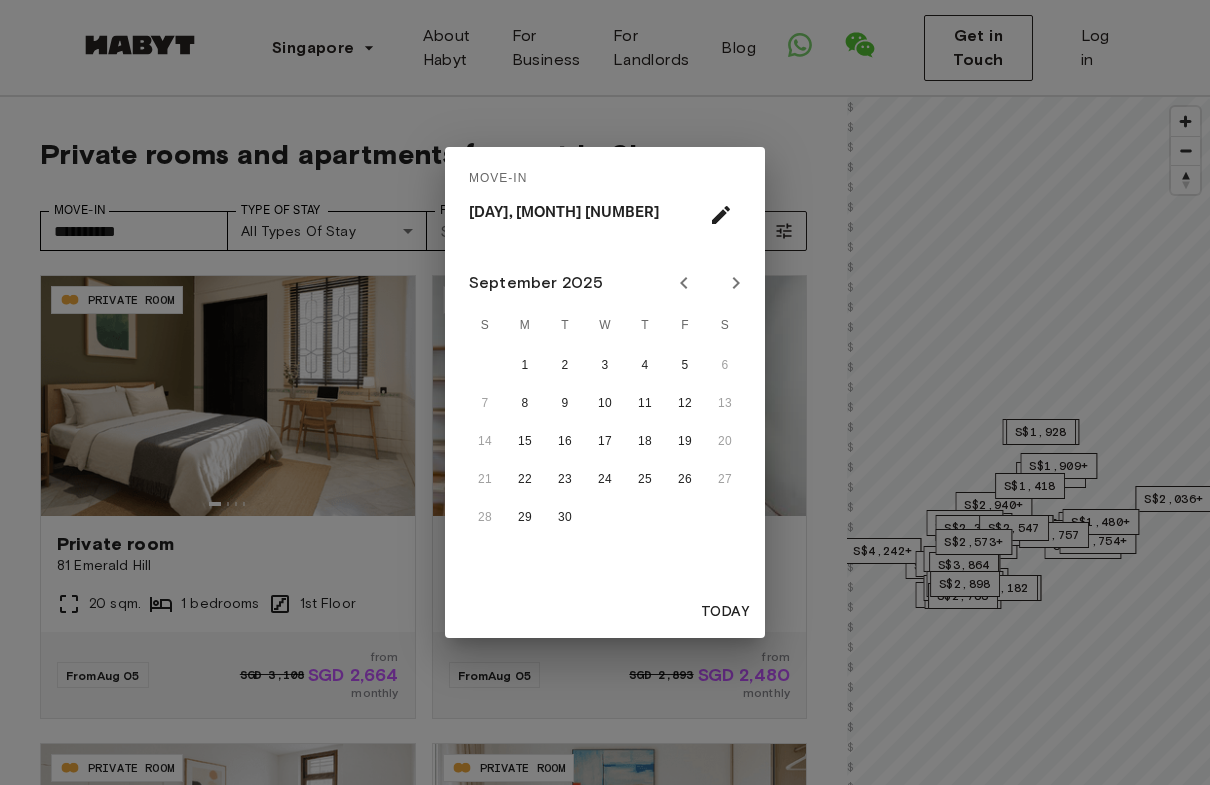 click at bounding box center [736, 283] 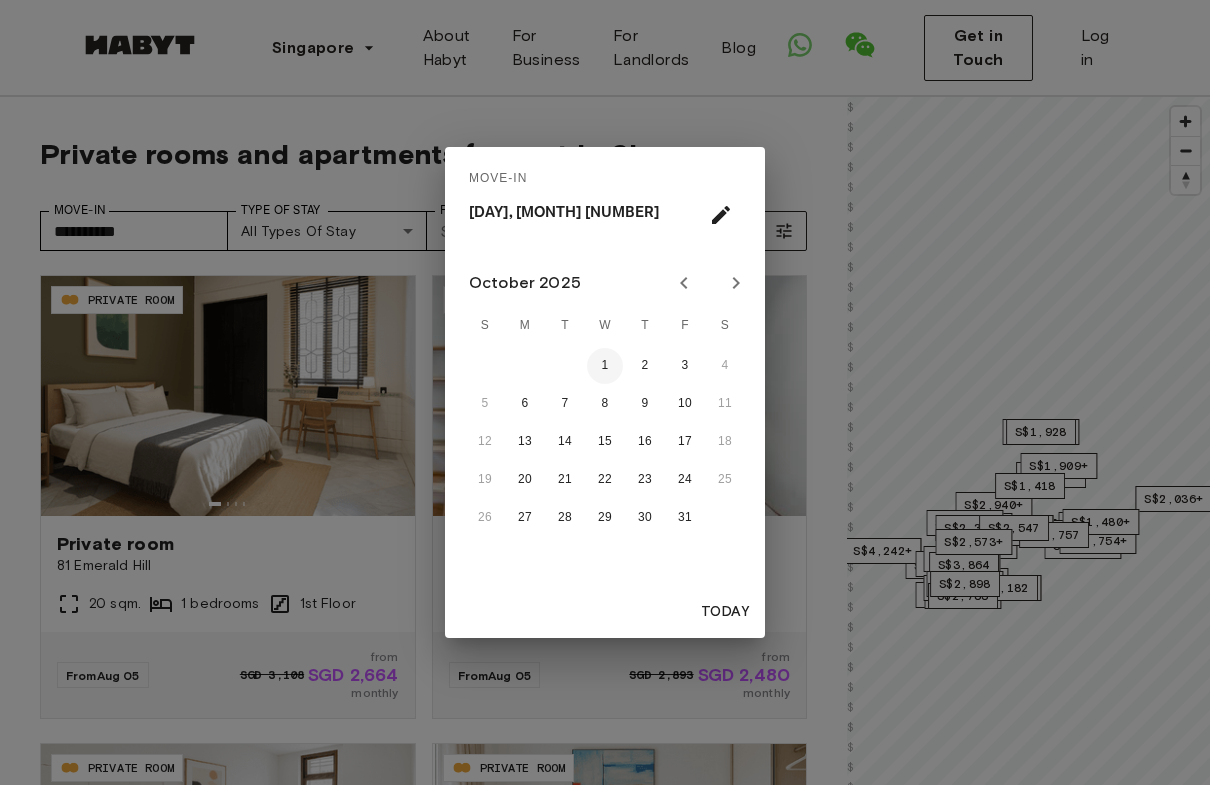 click on "1" at bounding box center (605, 366) 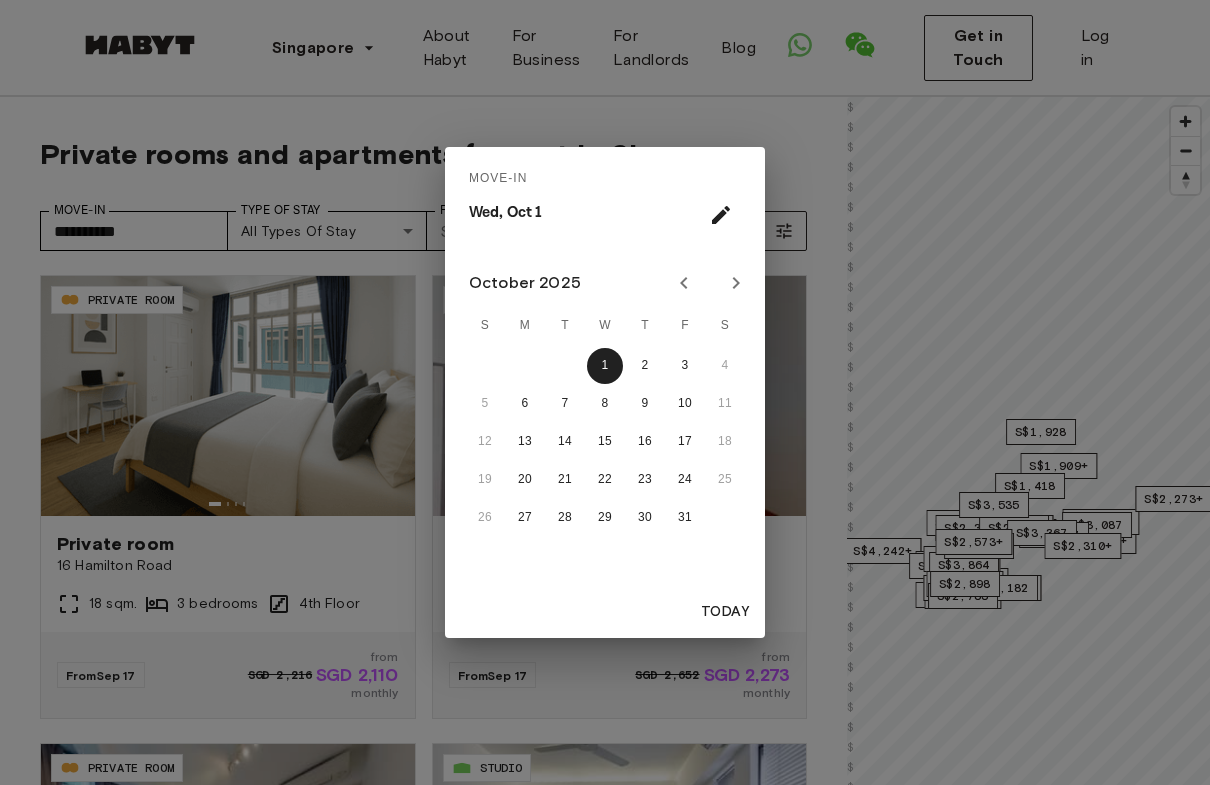 click on "Move-In Wed, Oct 1 October 2025 S M T W T F S 1 2 3 4 5 6 7 8 9 10 11 12 13 14 15 16 17 18 19 20 21 22 23 24 25 26 27 28 29 30 31 Today" at bounding box center [605, 392] 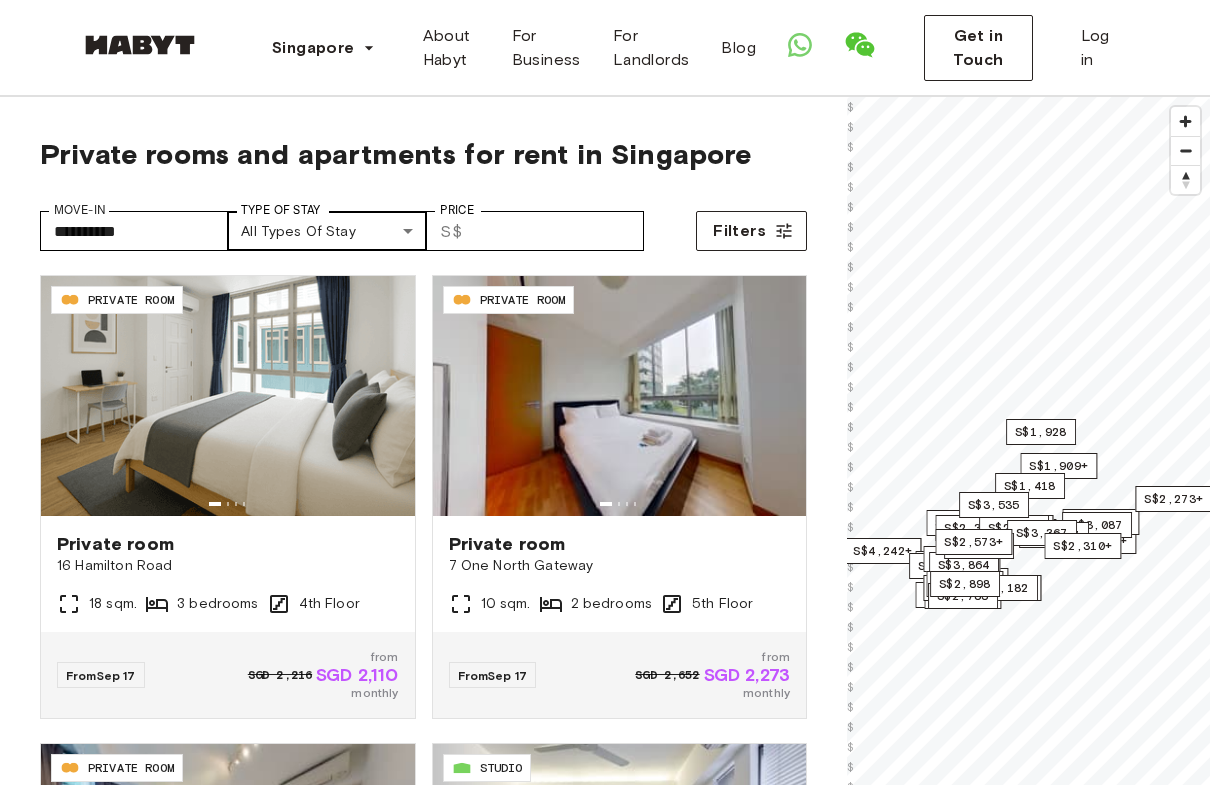 click on "**********" at bounding box center [605, 2441] 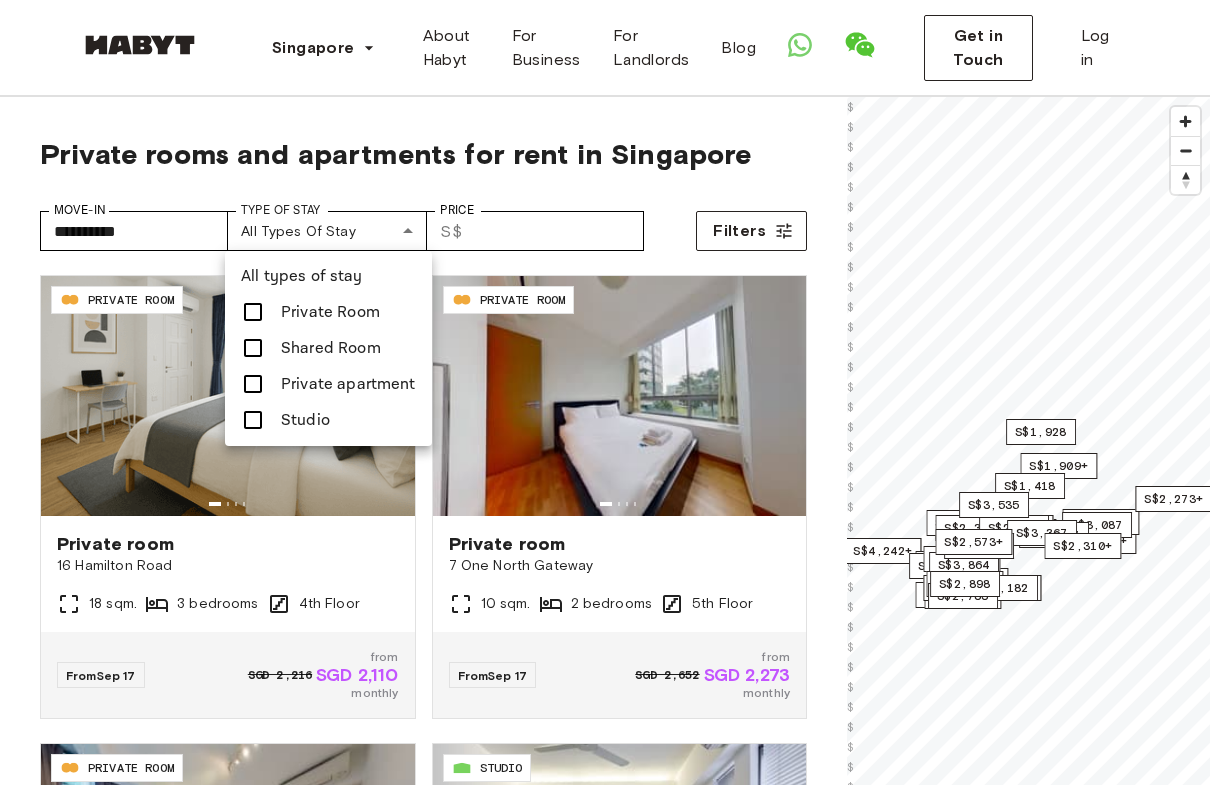 click on "Shared Room" at bounding box center (331, 348) 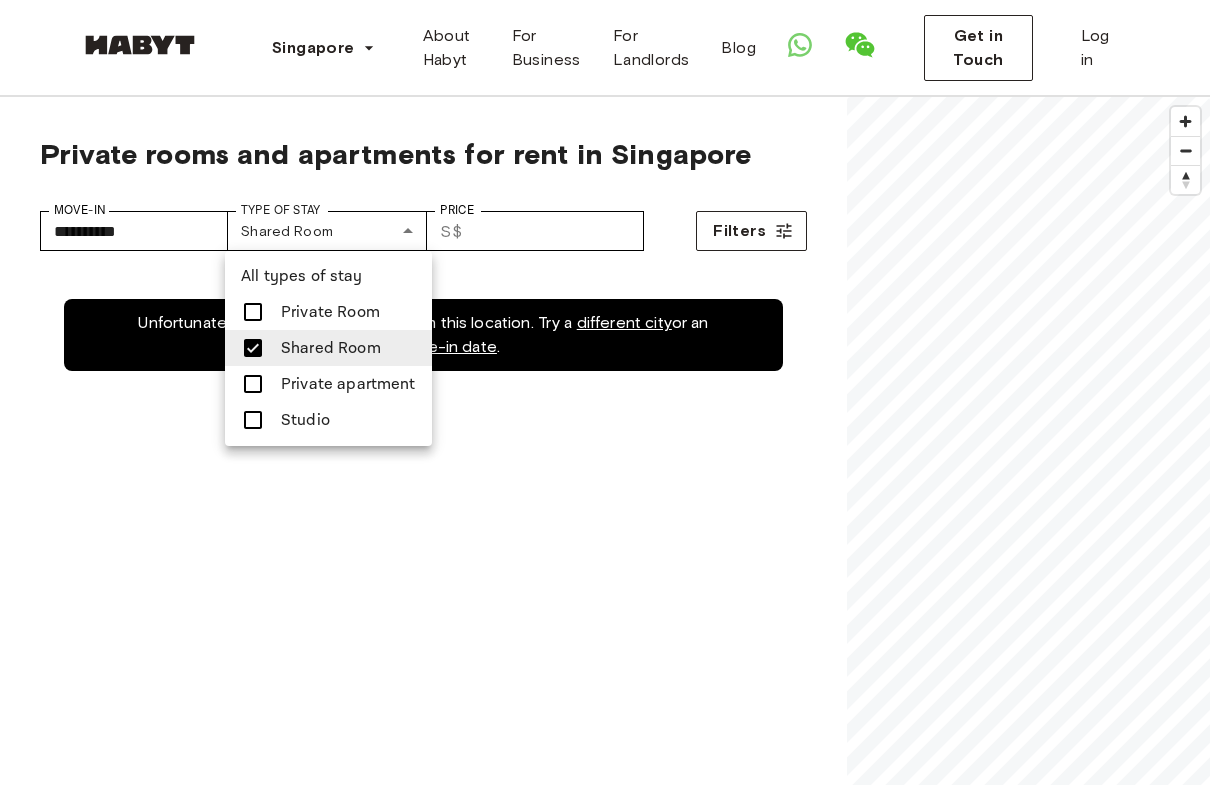 click on "Private Room" at bounding box center (330, 312) 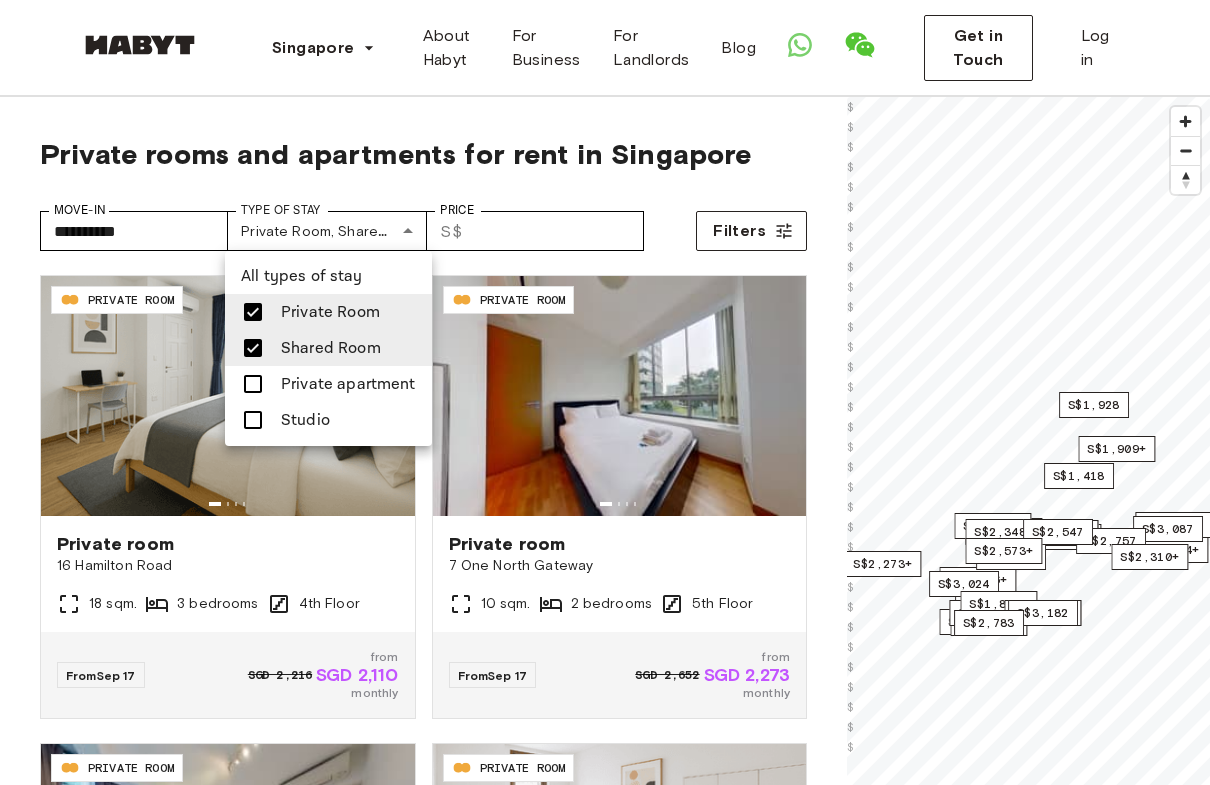 click on "Shared Room" at bounding box center [331, 348] 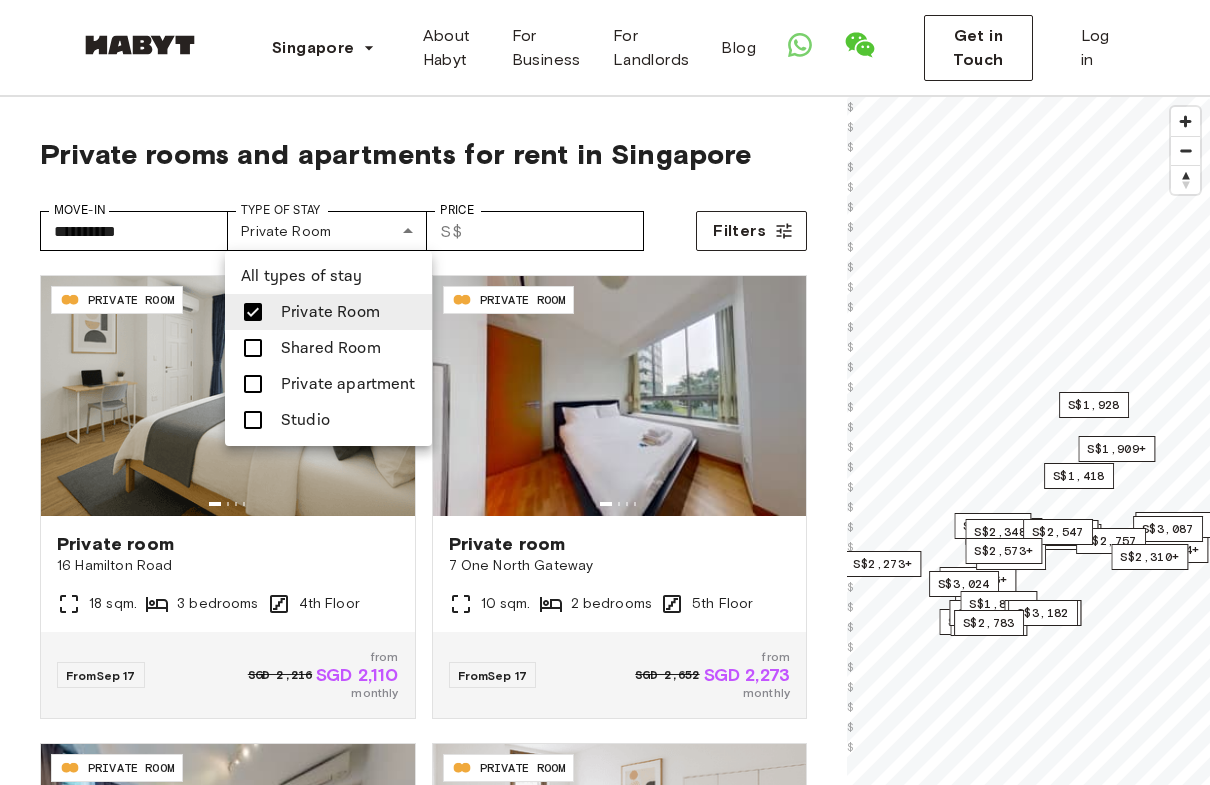 click on "Private apartment" at bounding box center [348, 384] 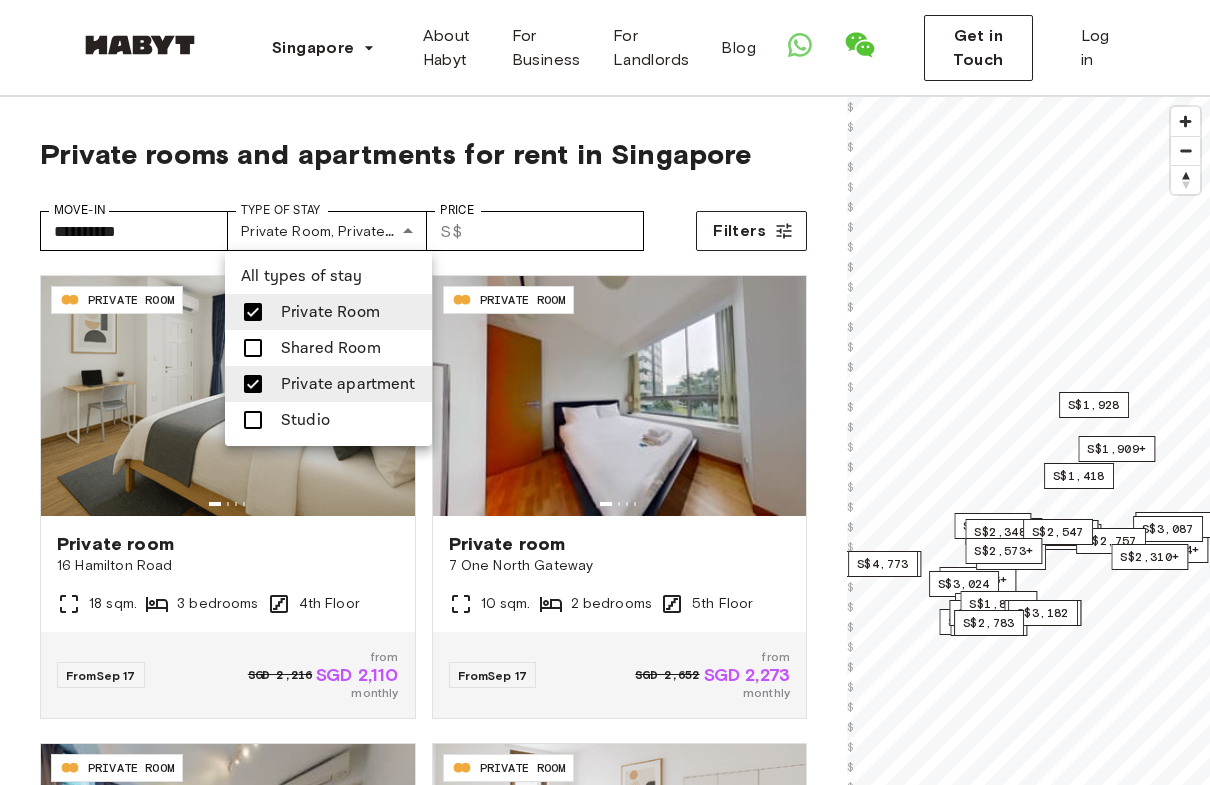 click at bounding box center (605, 392) 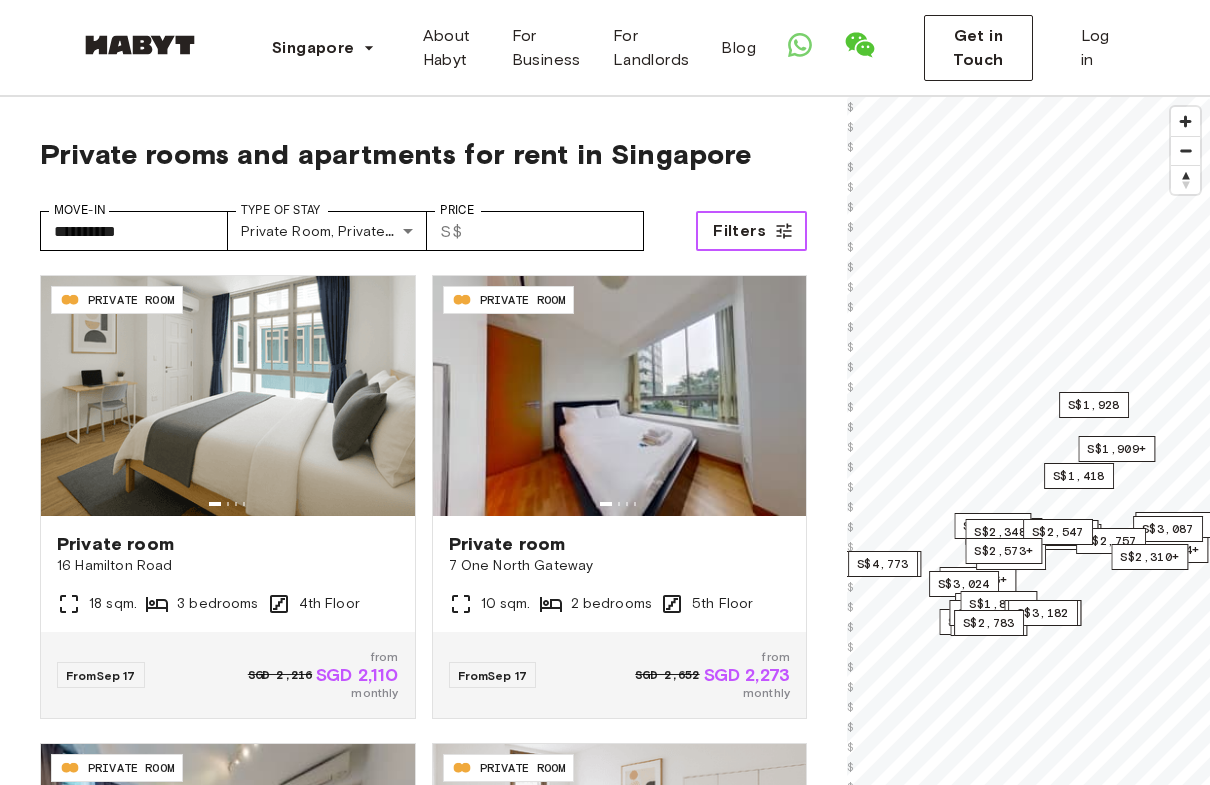 click on "Filters" at bounding box center [739, 231] 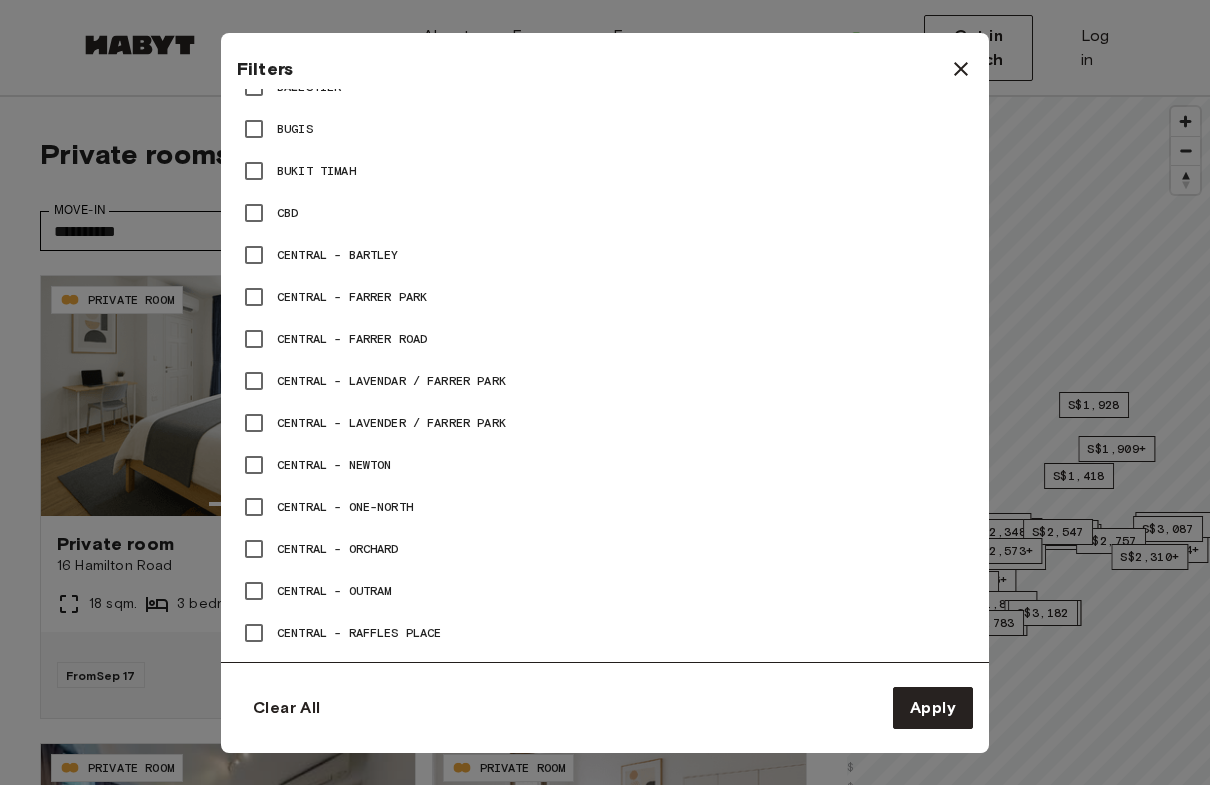 scroll, scrollTop: 1001, scrollLeft: 0, axis: vertical 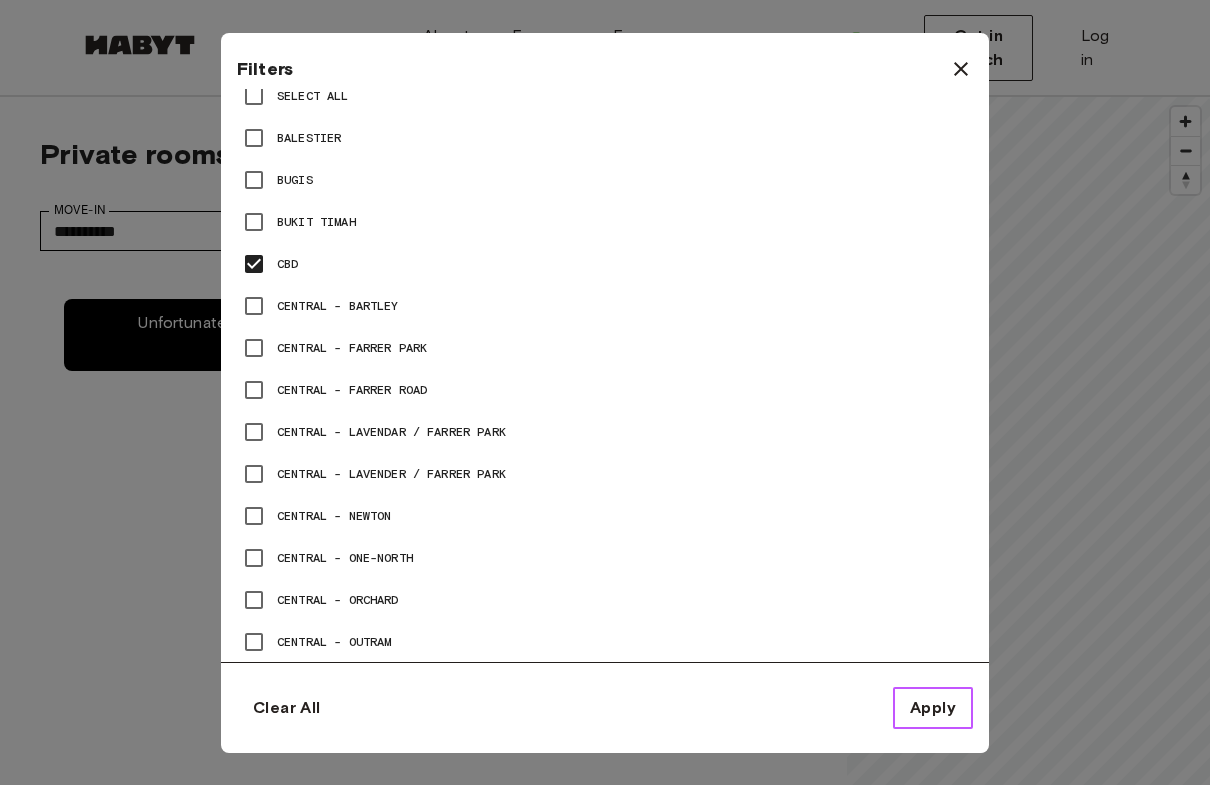 click on "Apply" at bounding box center [933, 708] 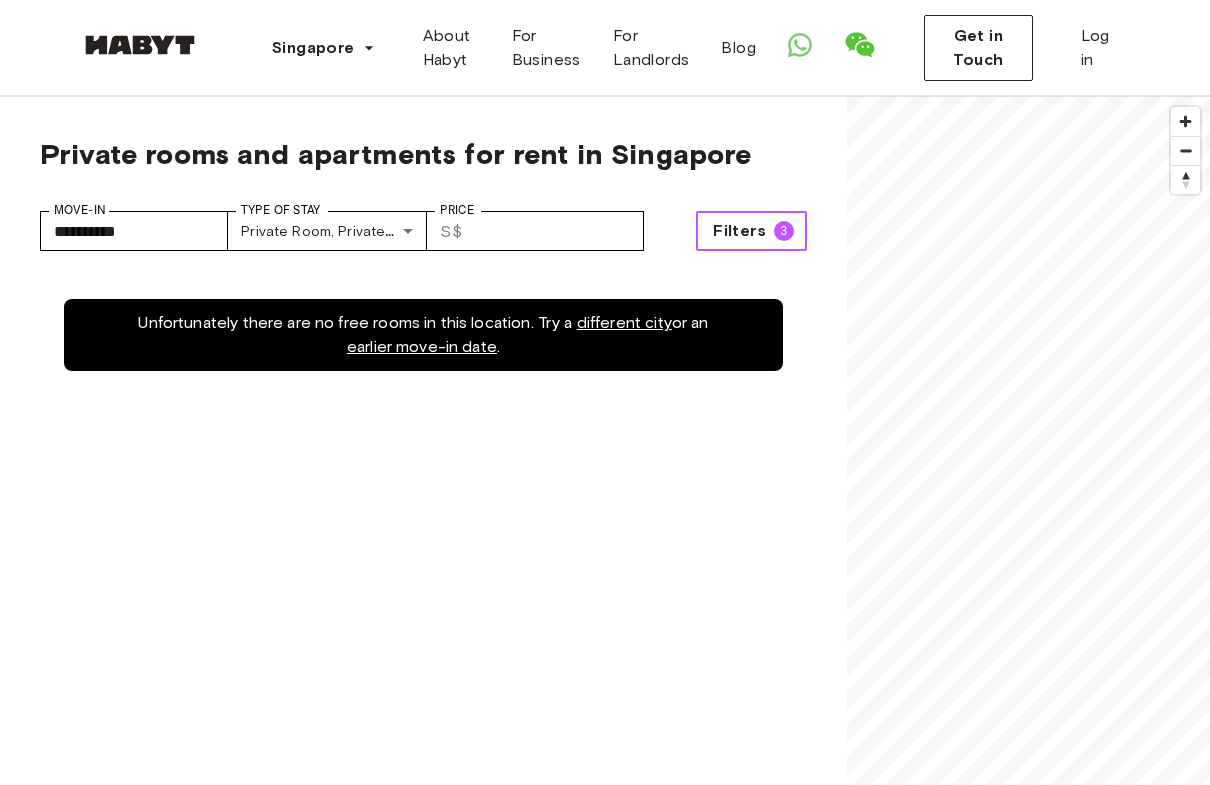 click on "Filters 3" at bounding box center (751, 231) 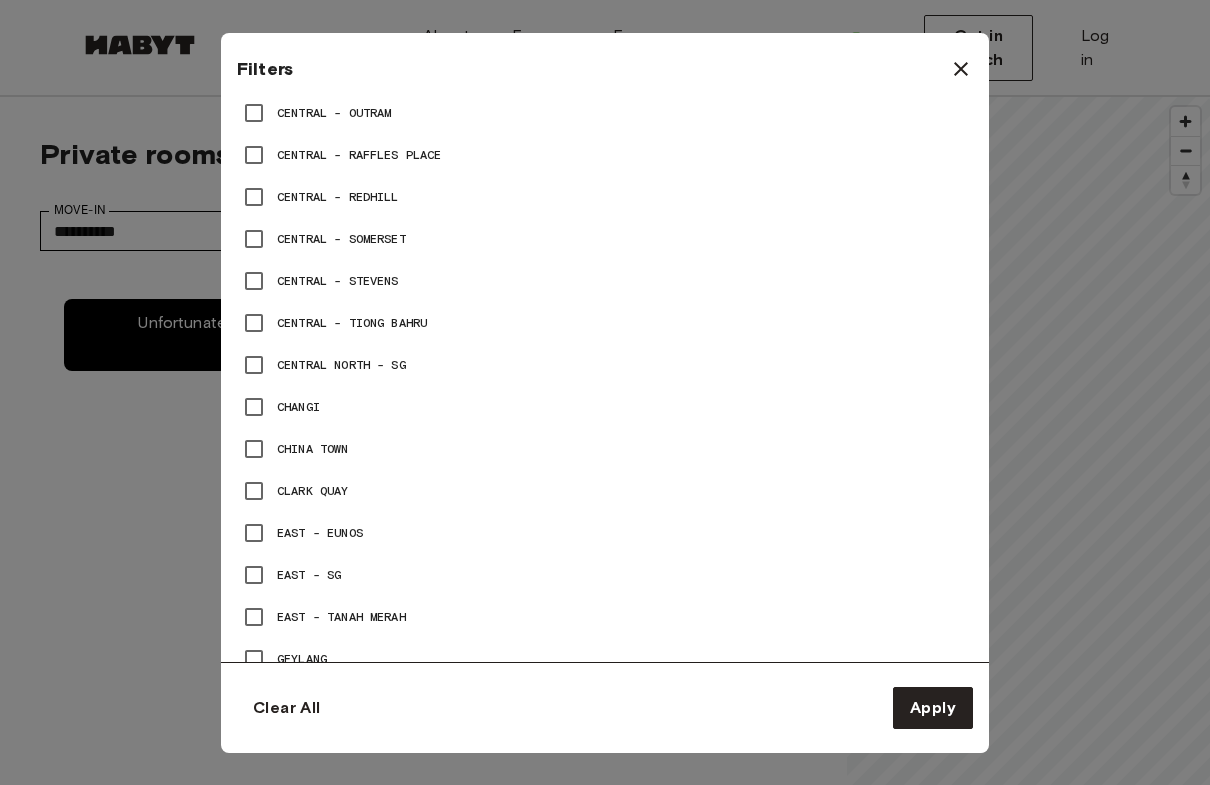 scroll, scrollTop: 1528, scrollLeft: 0, axis: vertical 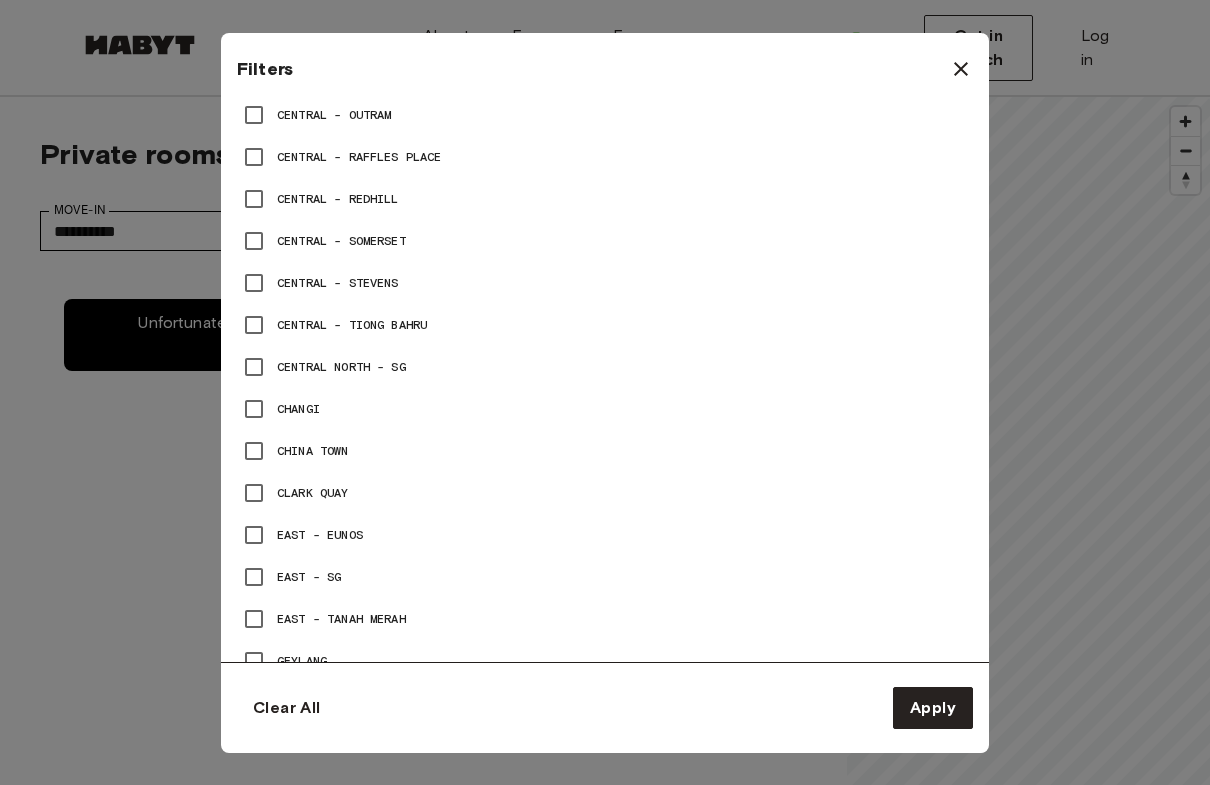 click on "China Town" at bounding box center [605, 451] 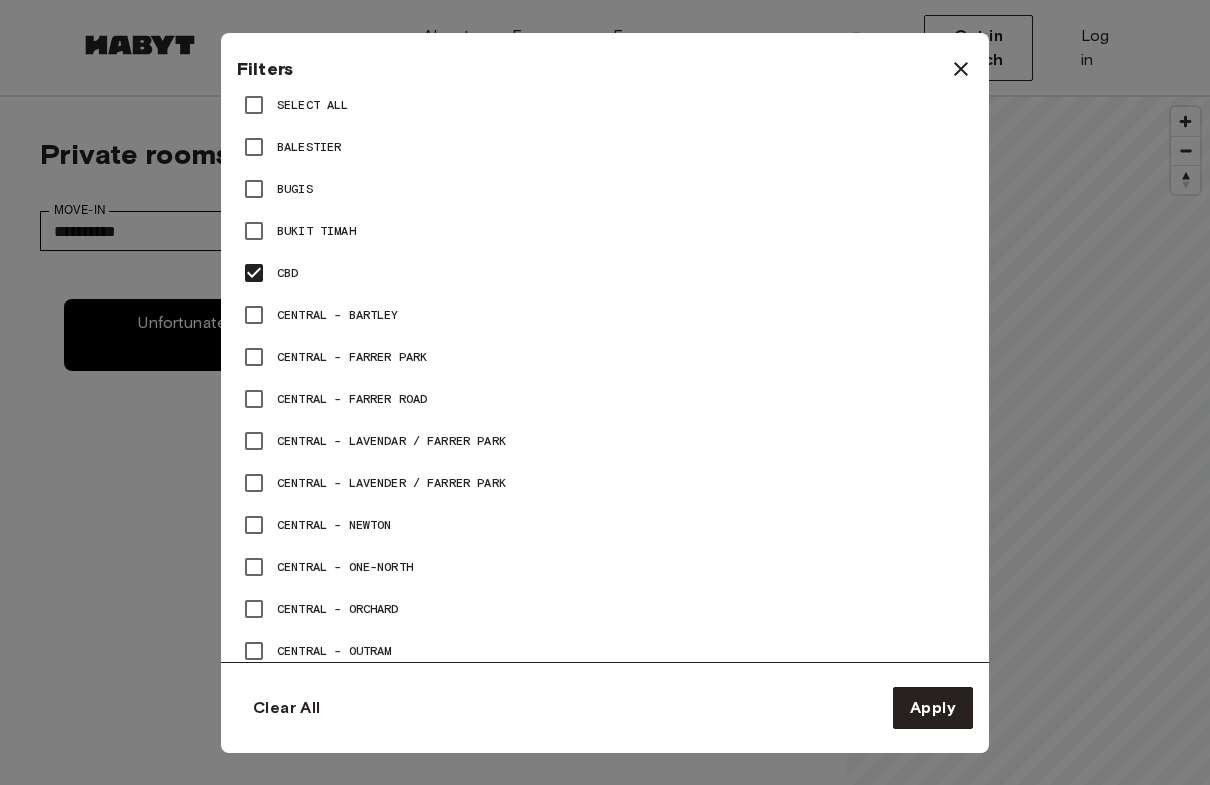 scroll, scrollTop: 982, scrollLeft: 0, axis: vertical 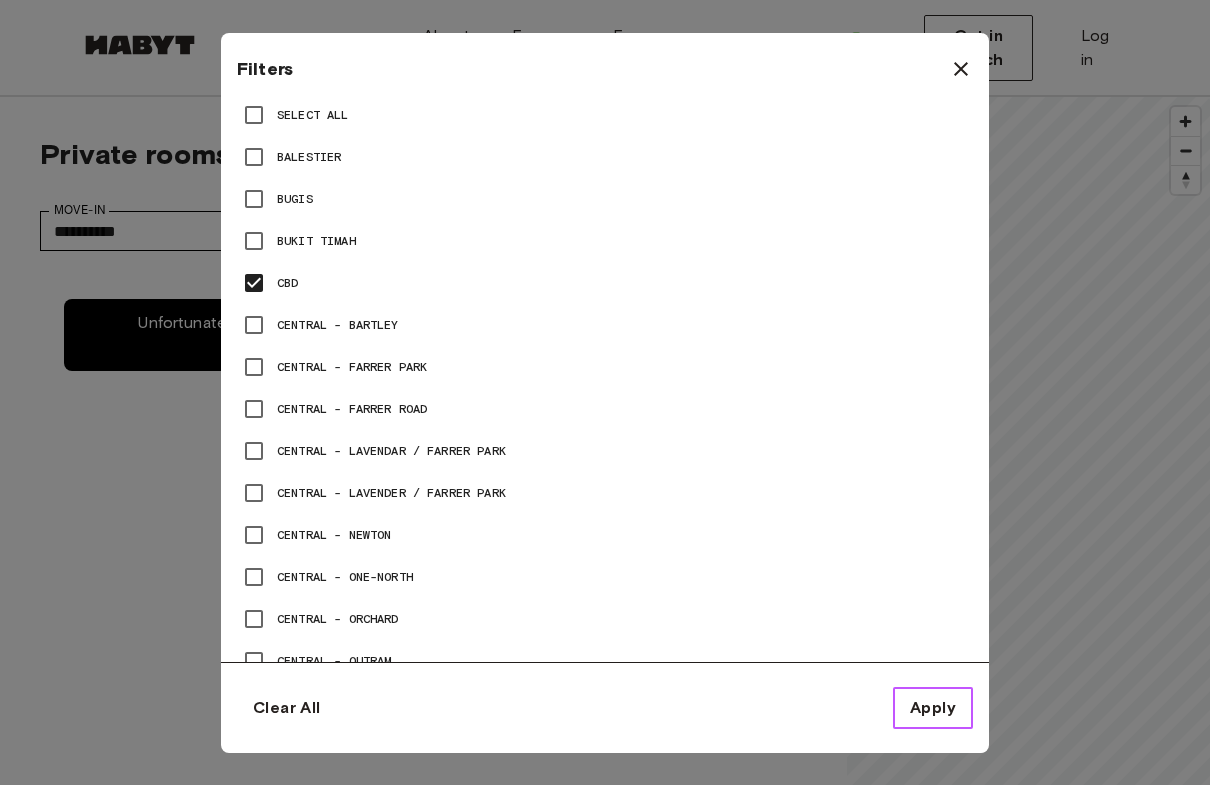 click on "Apply" at bounding box center [933, 708] 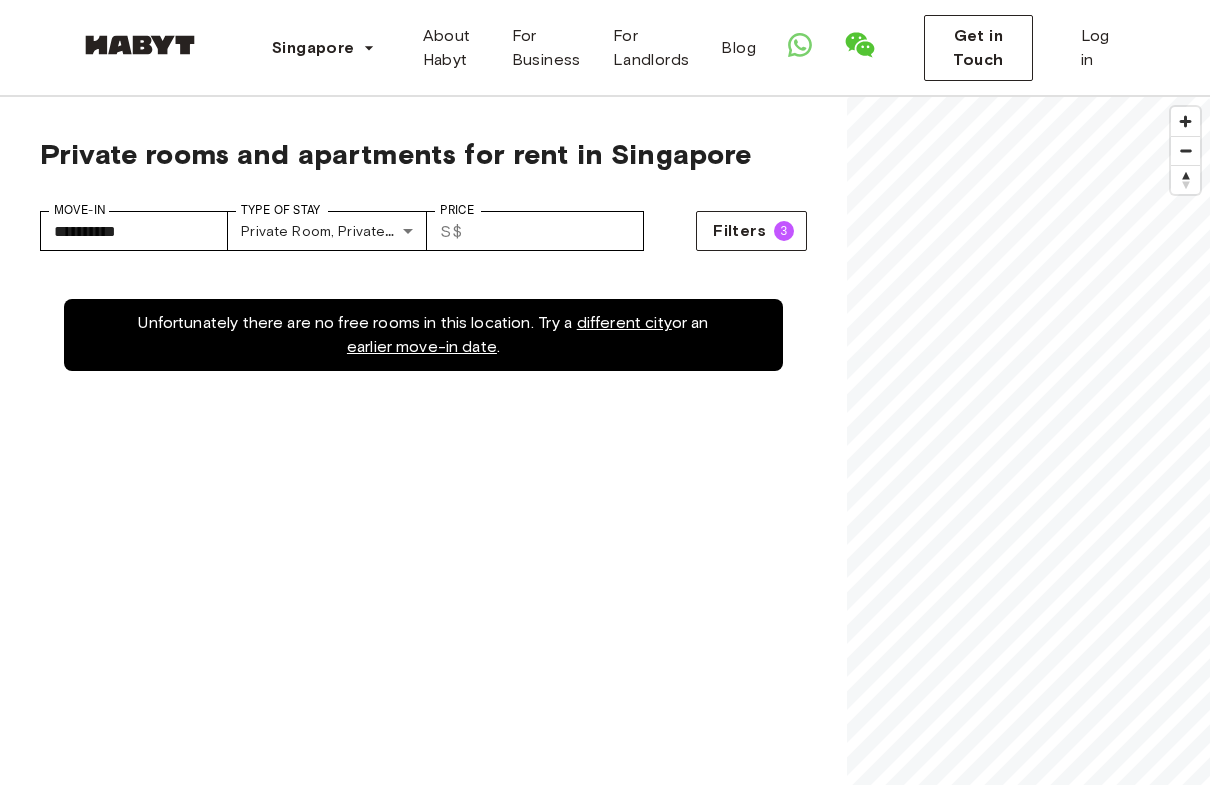 click on "earlier move-in date" at bounding box center [422, 346] 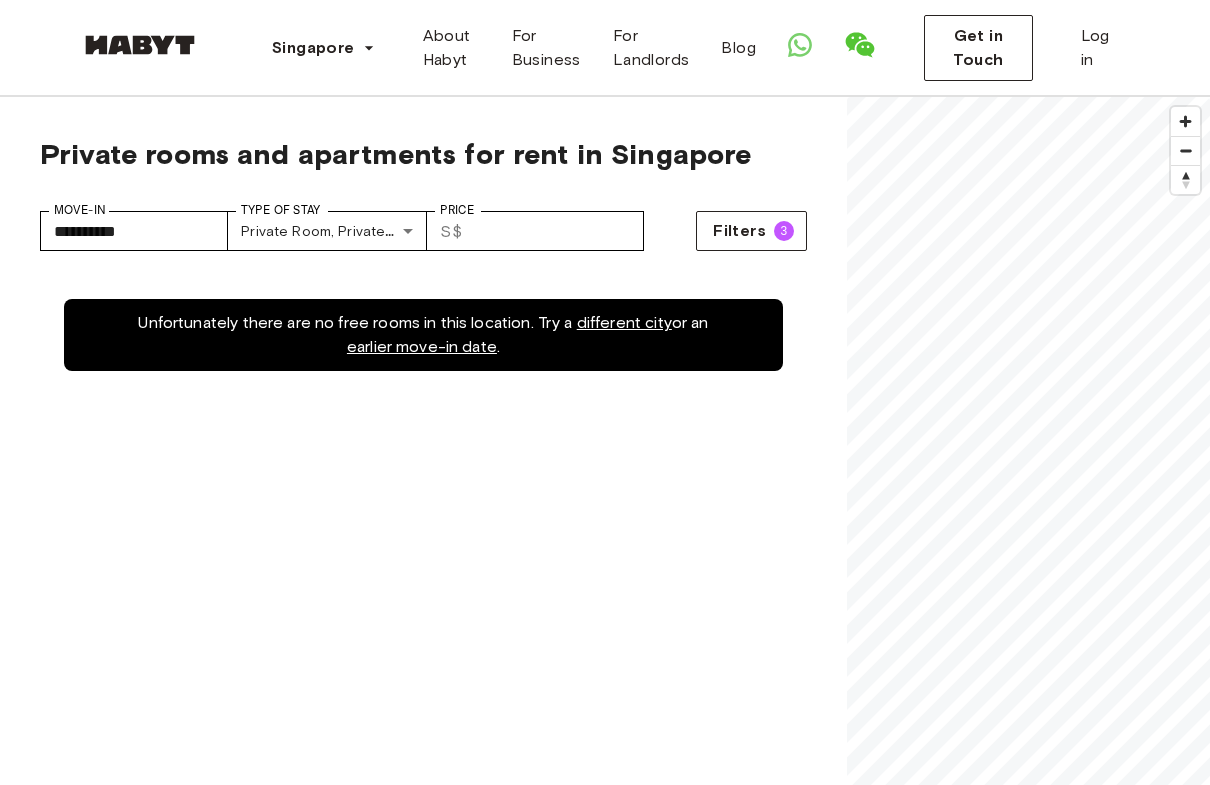 click on "earlier move-in date" at bounding box center [422, 346] 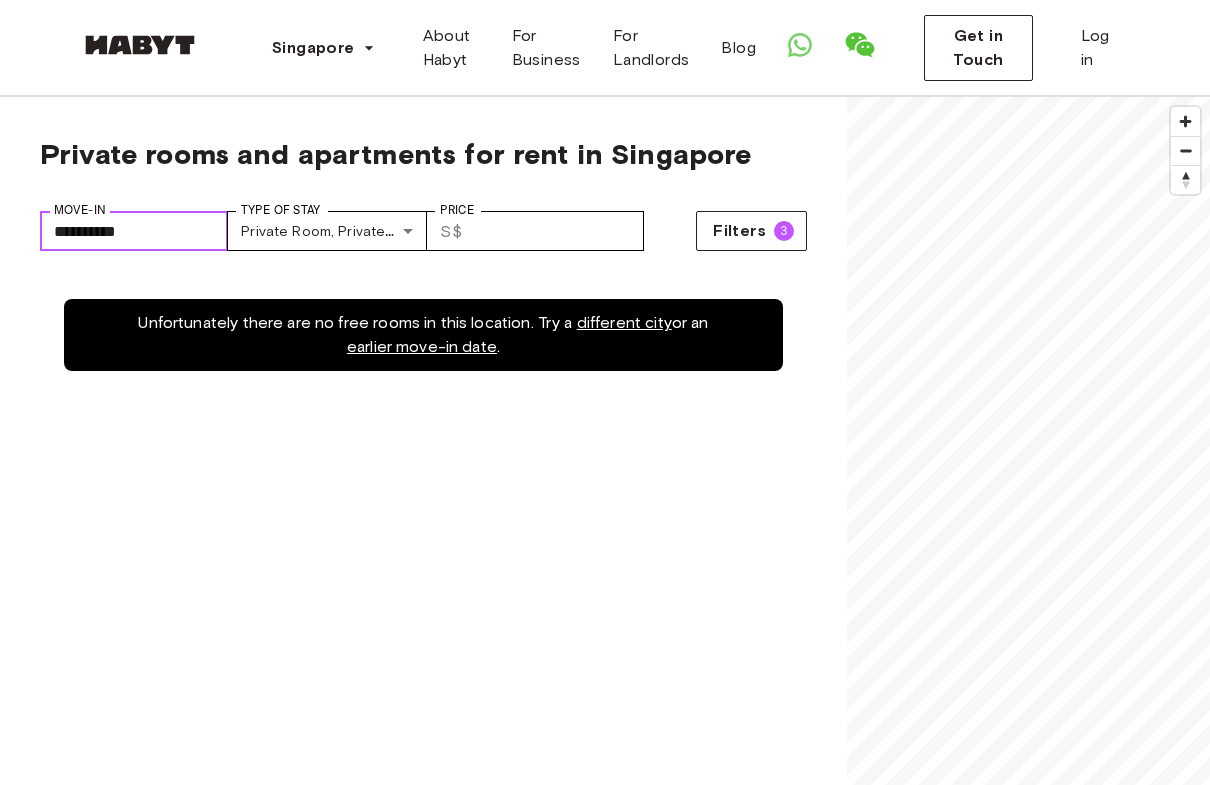 click on "**********" at bounding box center [134, 231] 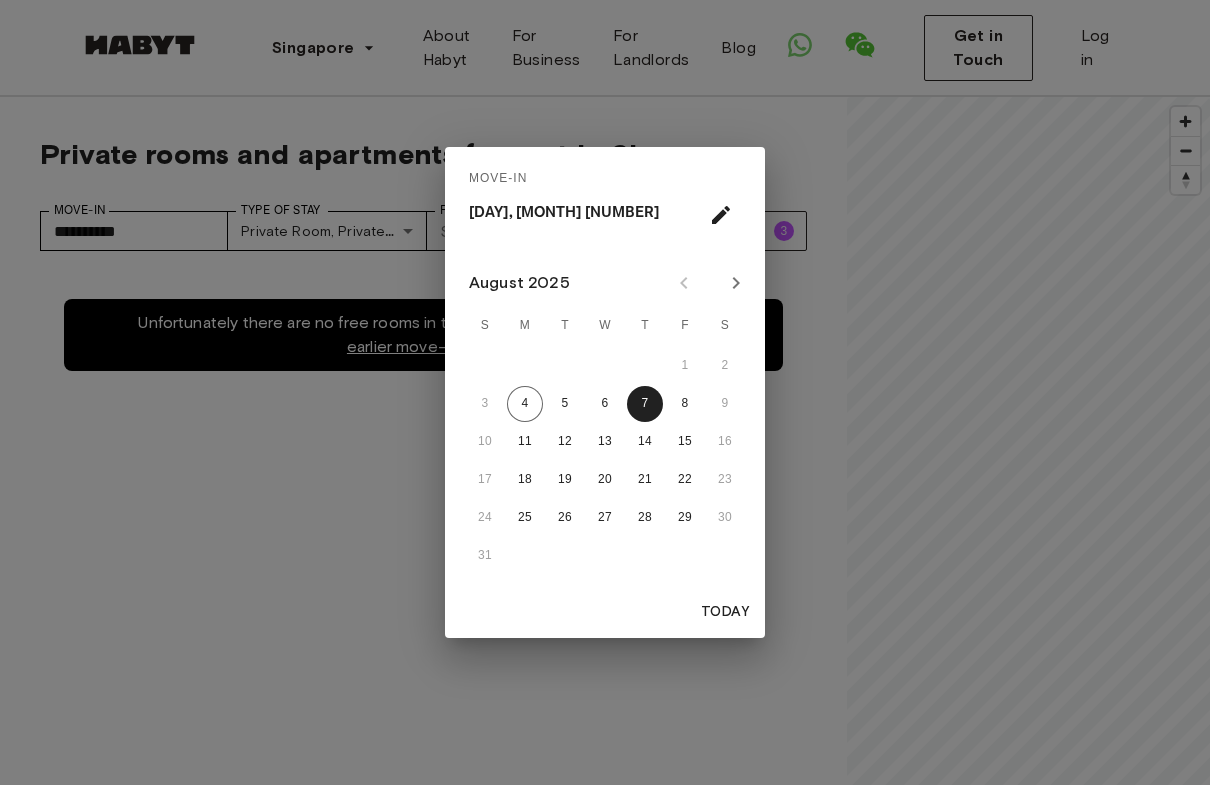 click on "Today" at bounding box center [725, 612] 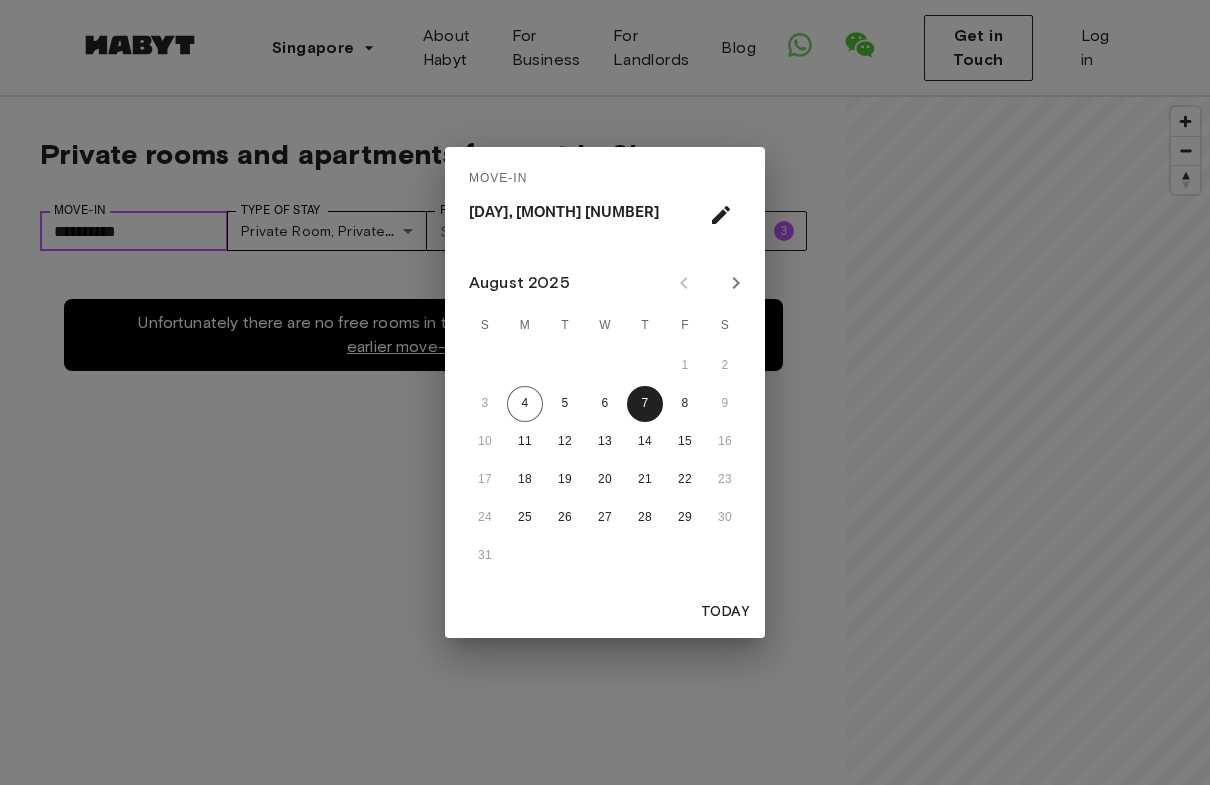 type on "**********" 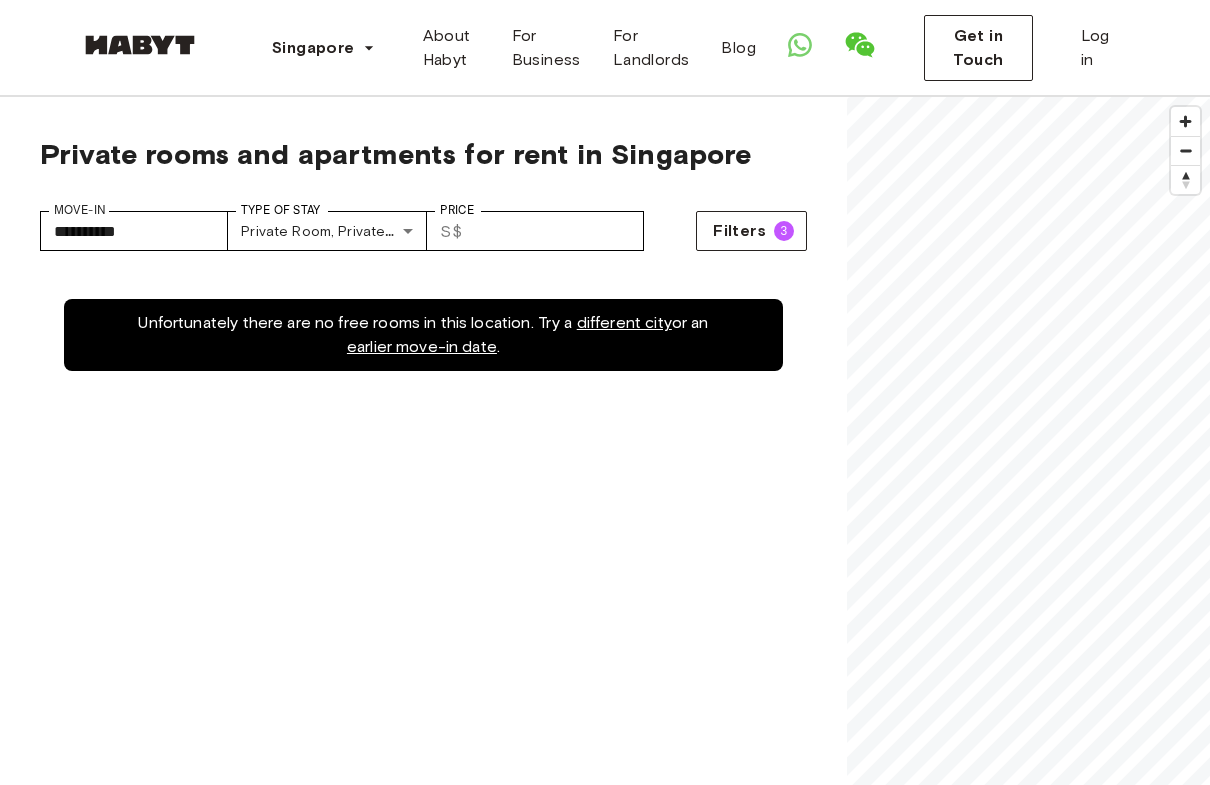 click on "Unfortunately there are no free rooms in this location. Try a   different city  or an   earlier move-in date ." at bounding box center [423, 667] 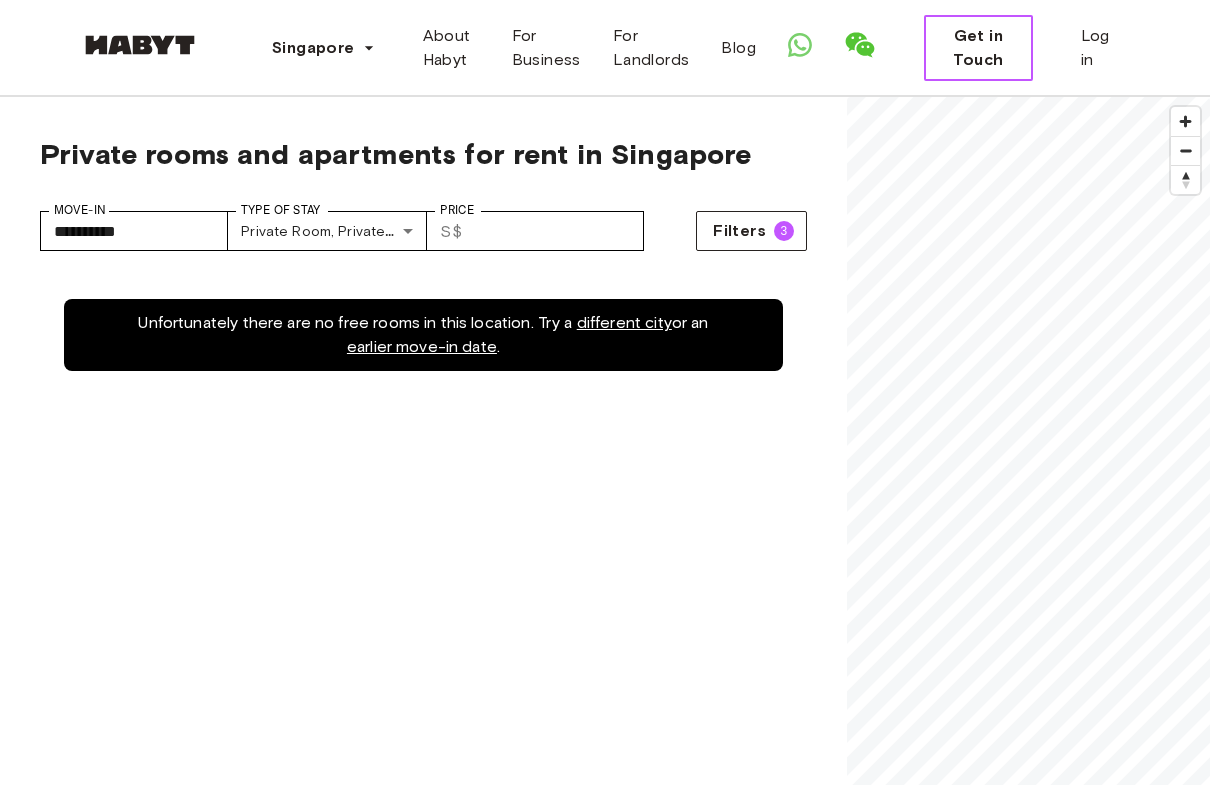 click on "Get in Touch" at bounding box center [978, 48] 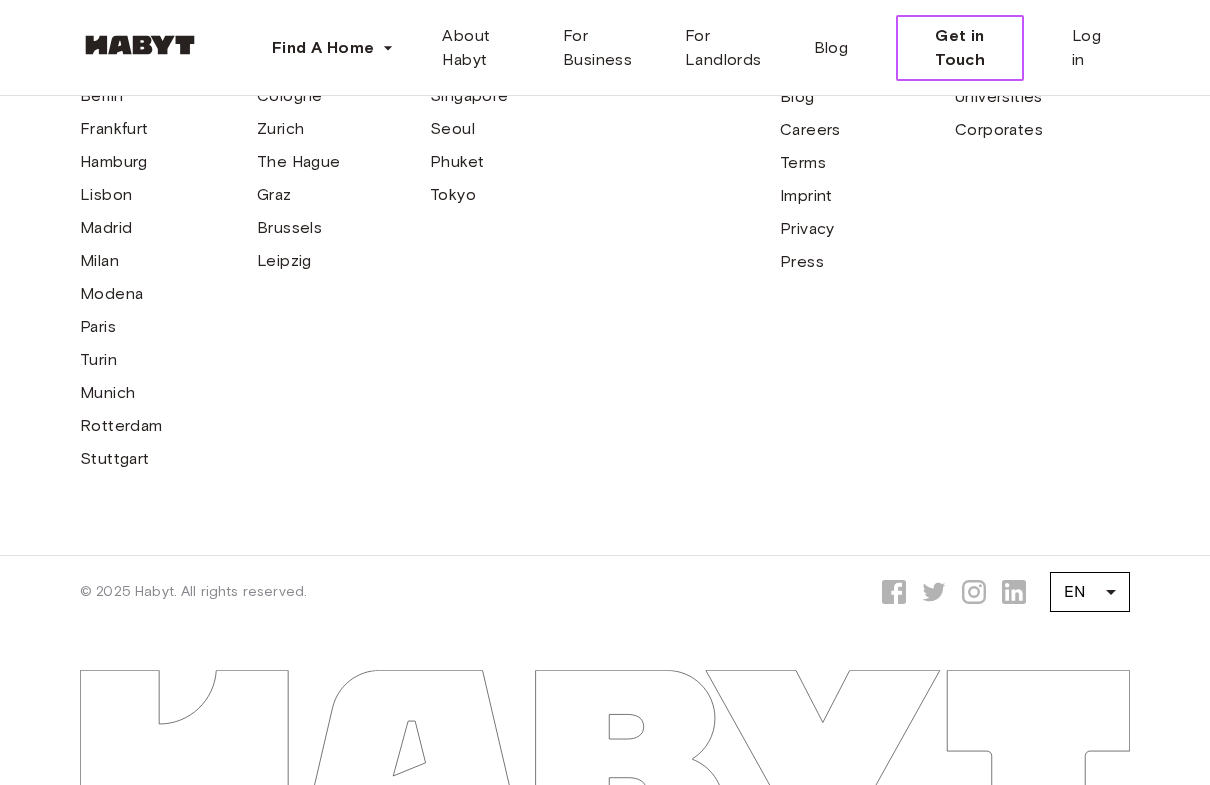 scroll, scrollTop: 961, scrollLeft: 0, axis: vertical 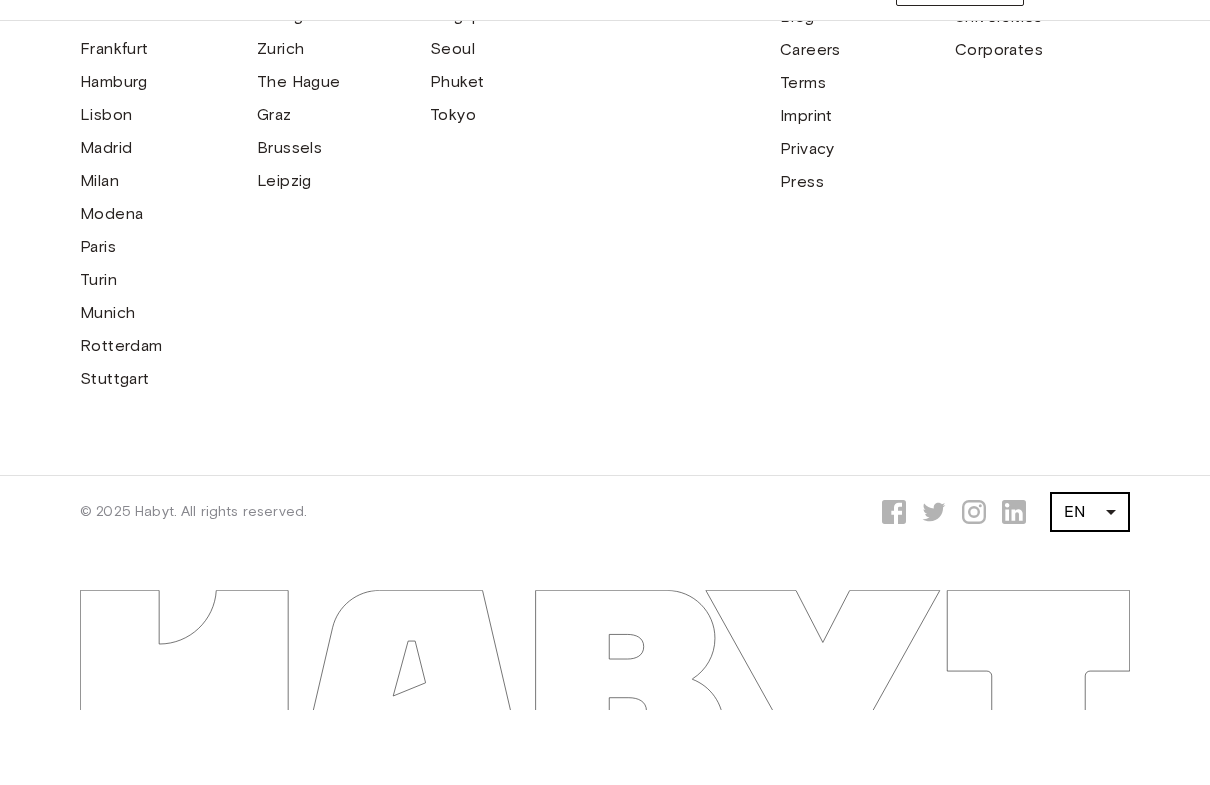 click on "**********" at bounding box center (605, -84) 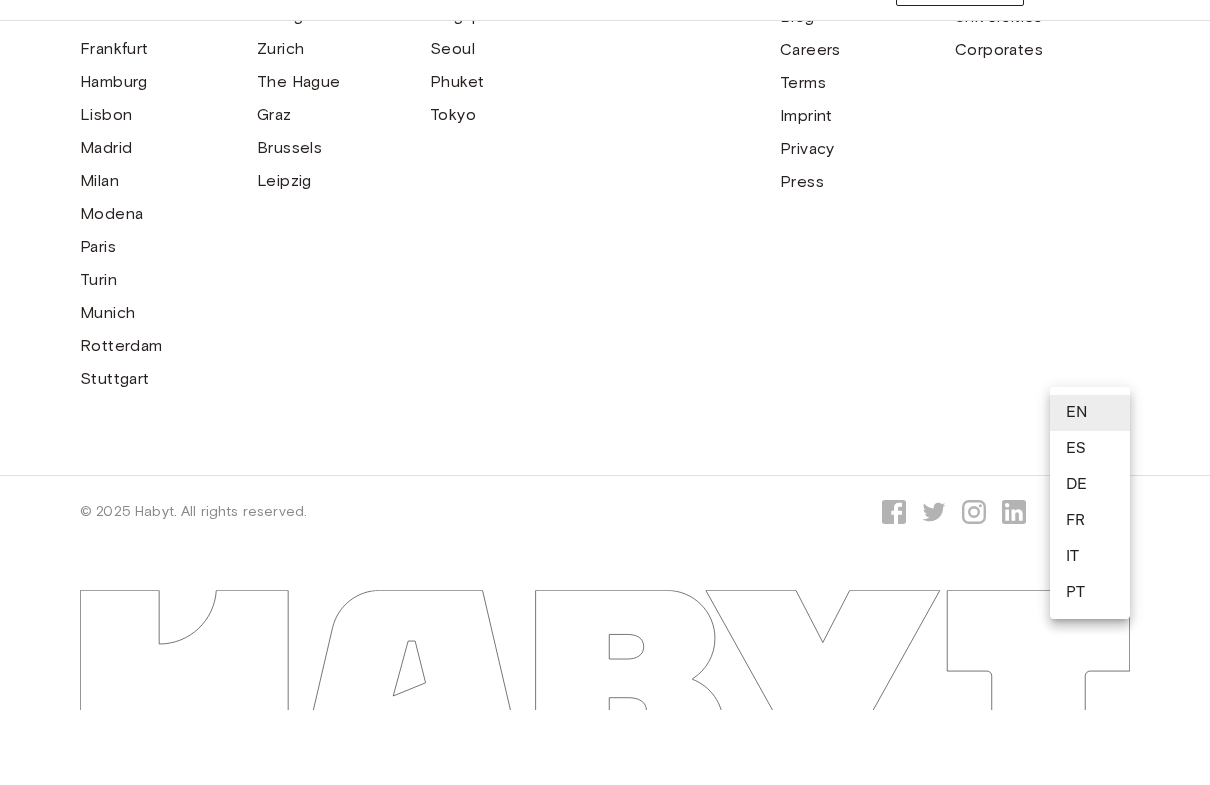 click at bounding box center [605, 392] 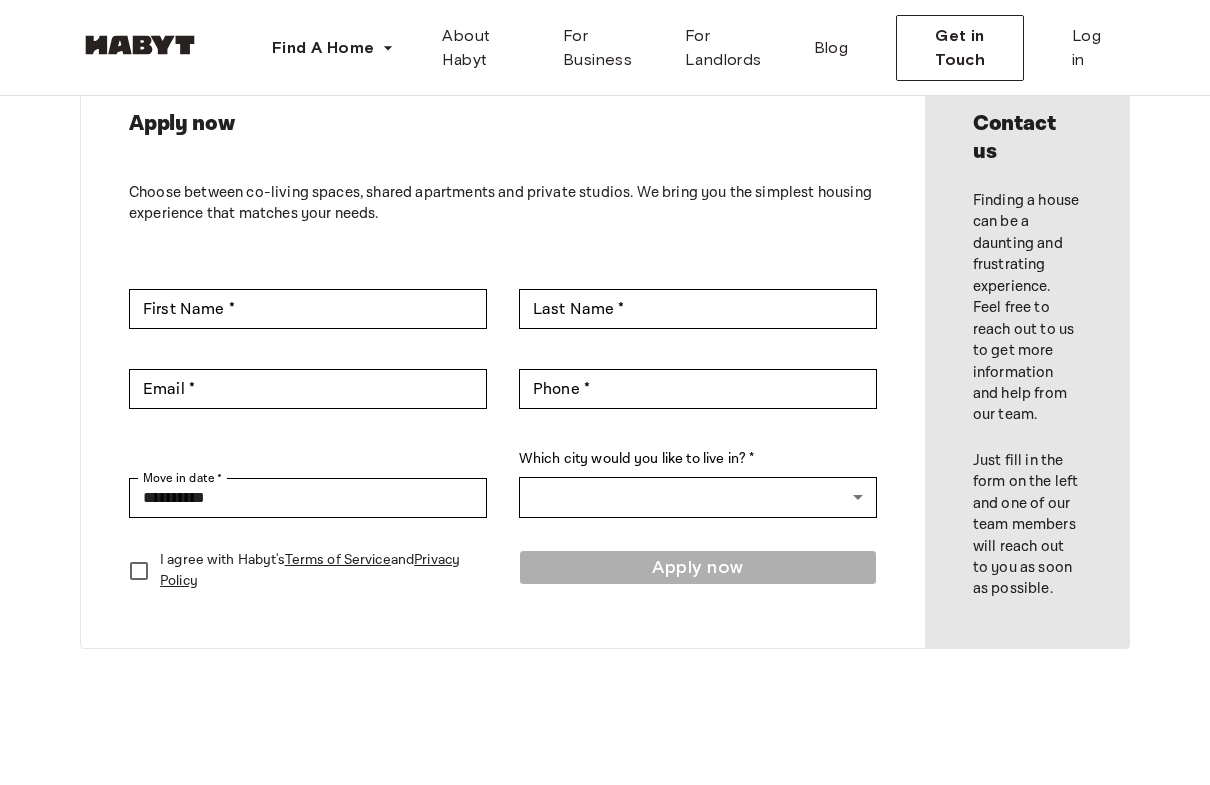 scroll, scrollTop: 0, scrollLeft: 0, axis: both 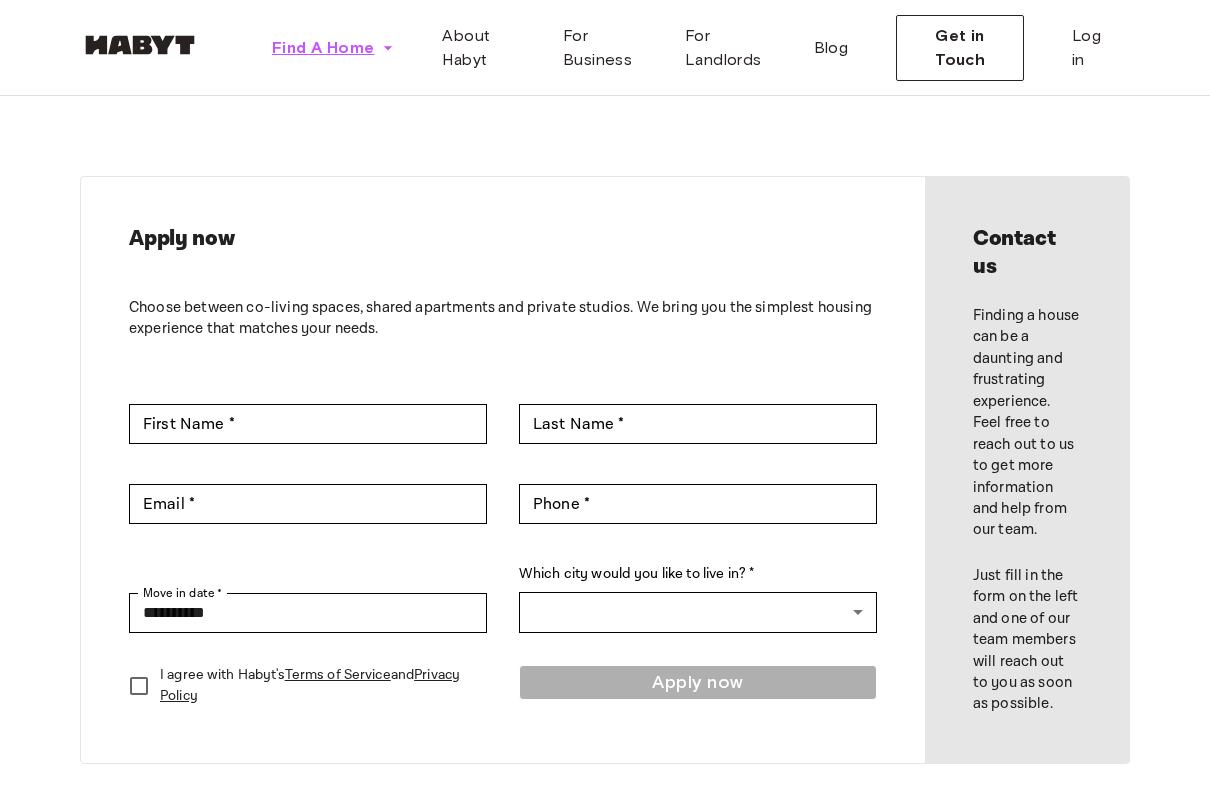 click on "Find A Home" at bounding box center (333, 48) 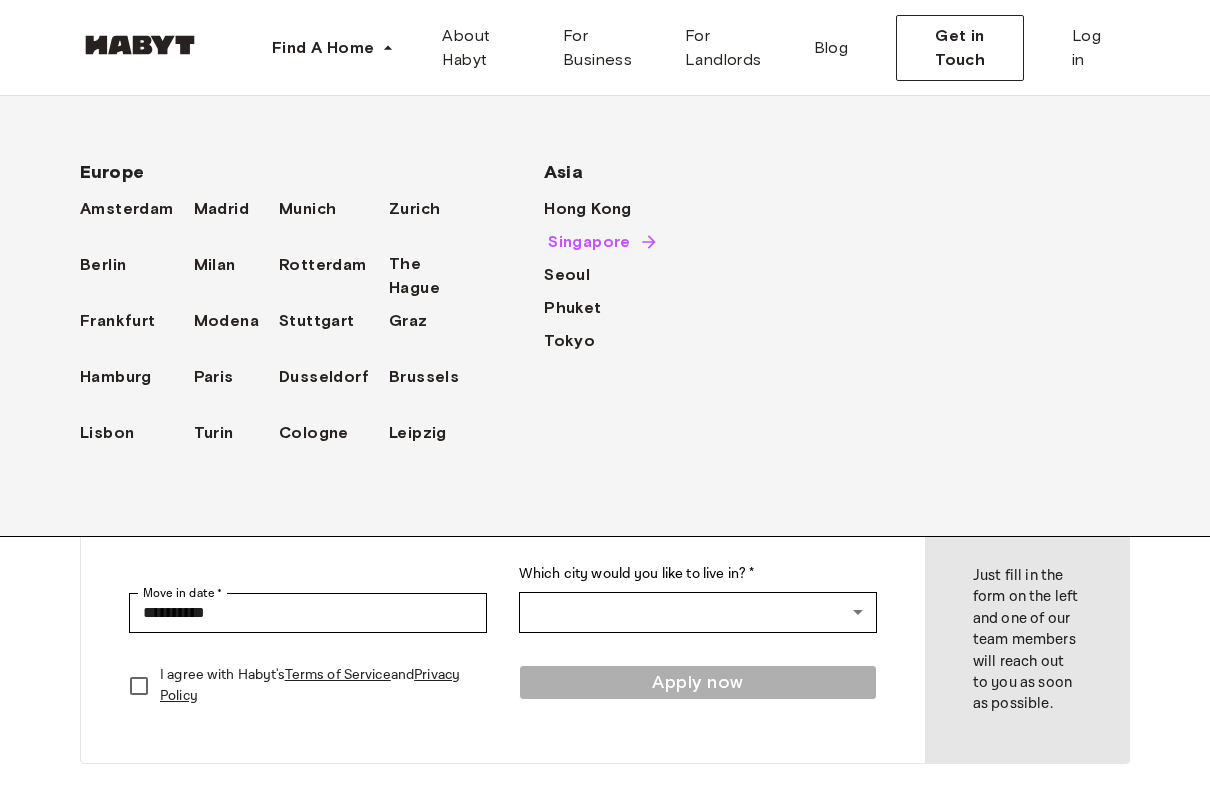 click on "Singapore" at bounding box center [589, 242] 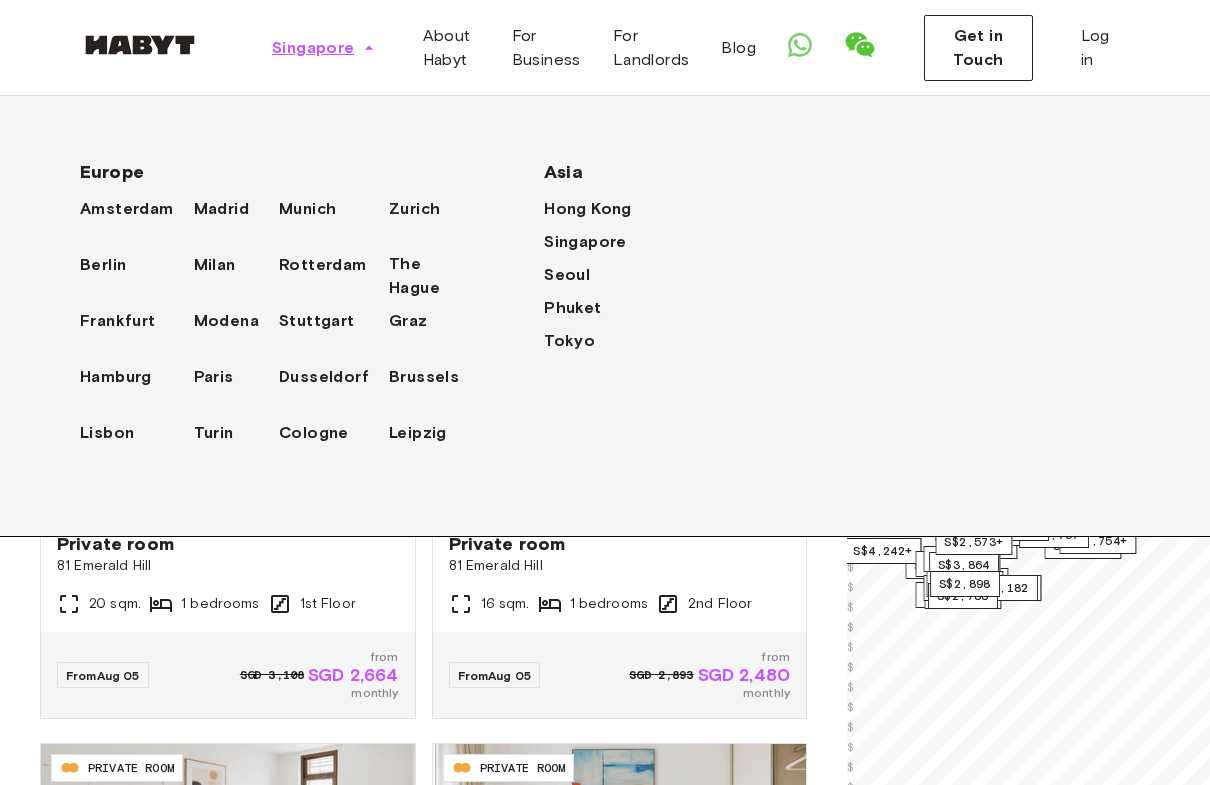 click 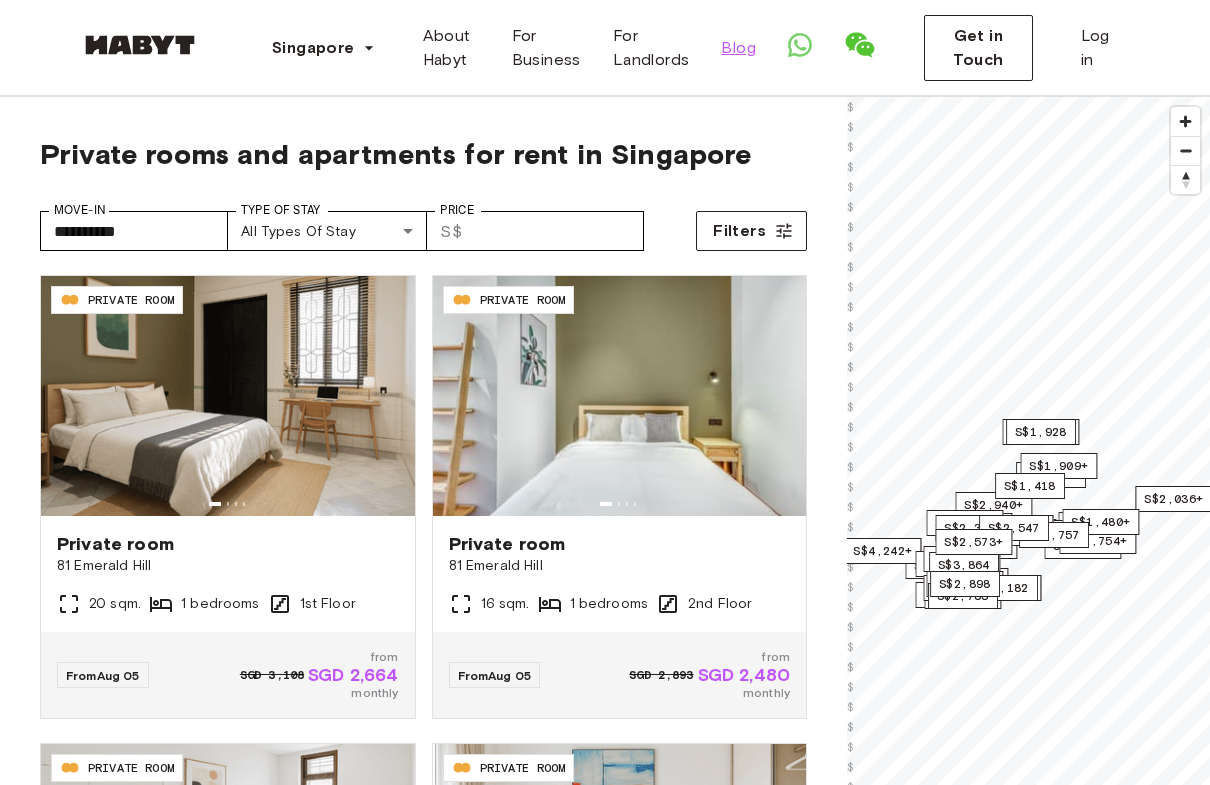 click on "Blog" at bounding box center [738, 48] 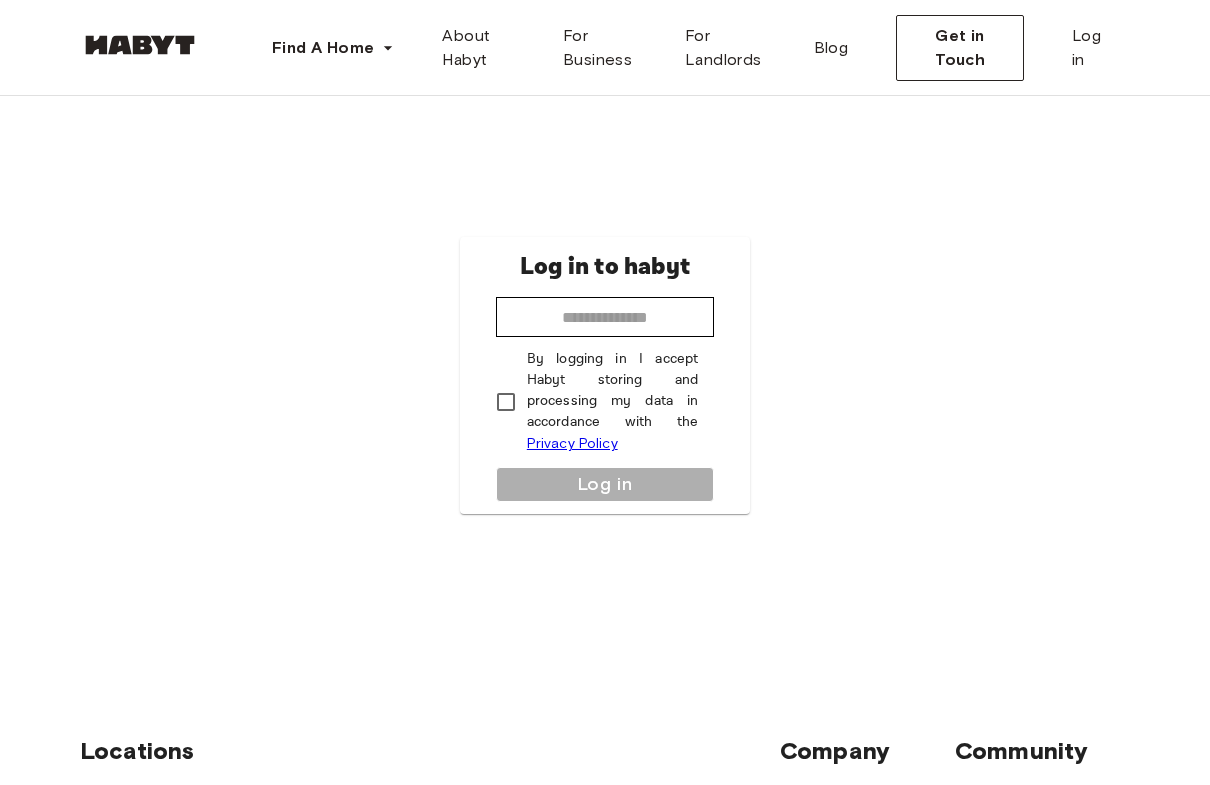 scroll, scrollTop: 0, scrollLeft: 0, axis: both 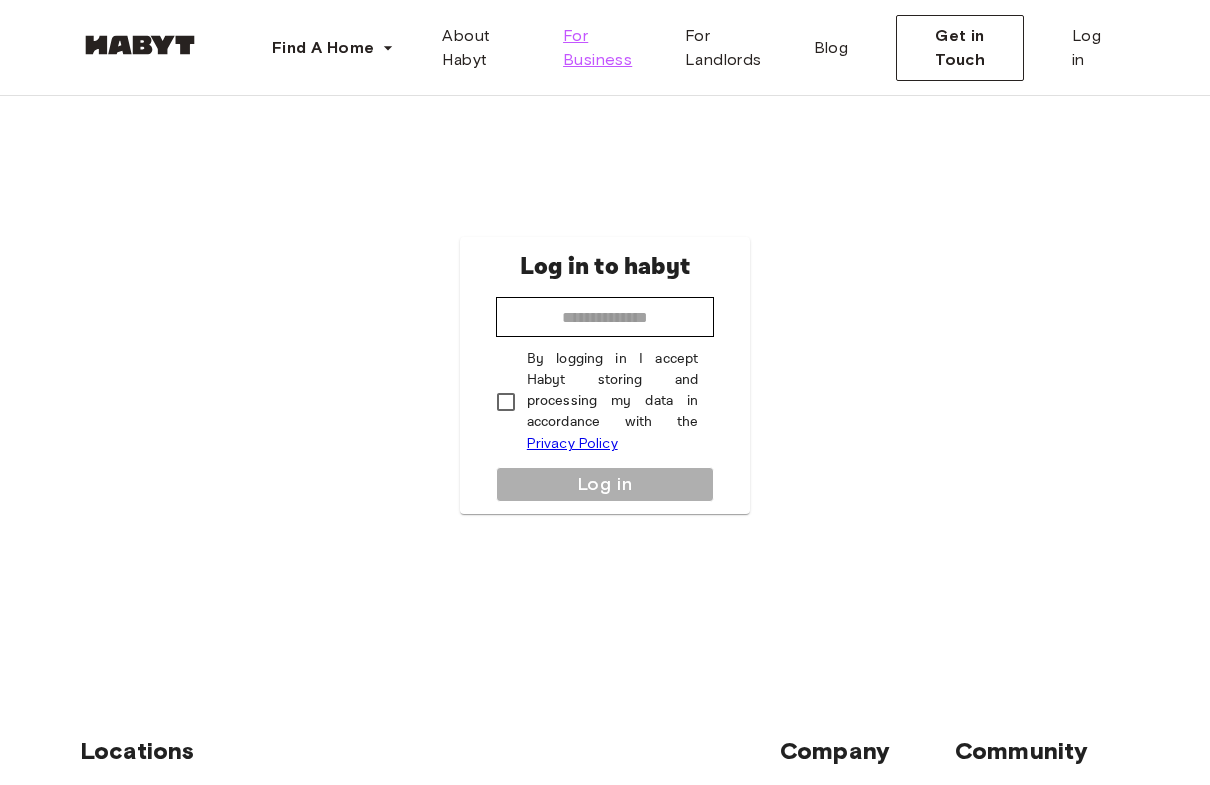 click on "For Business" at bounding box center [608, 48] 